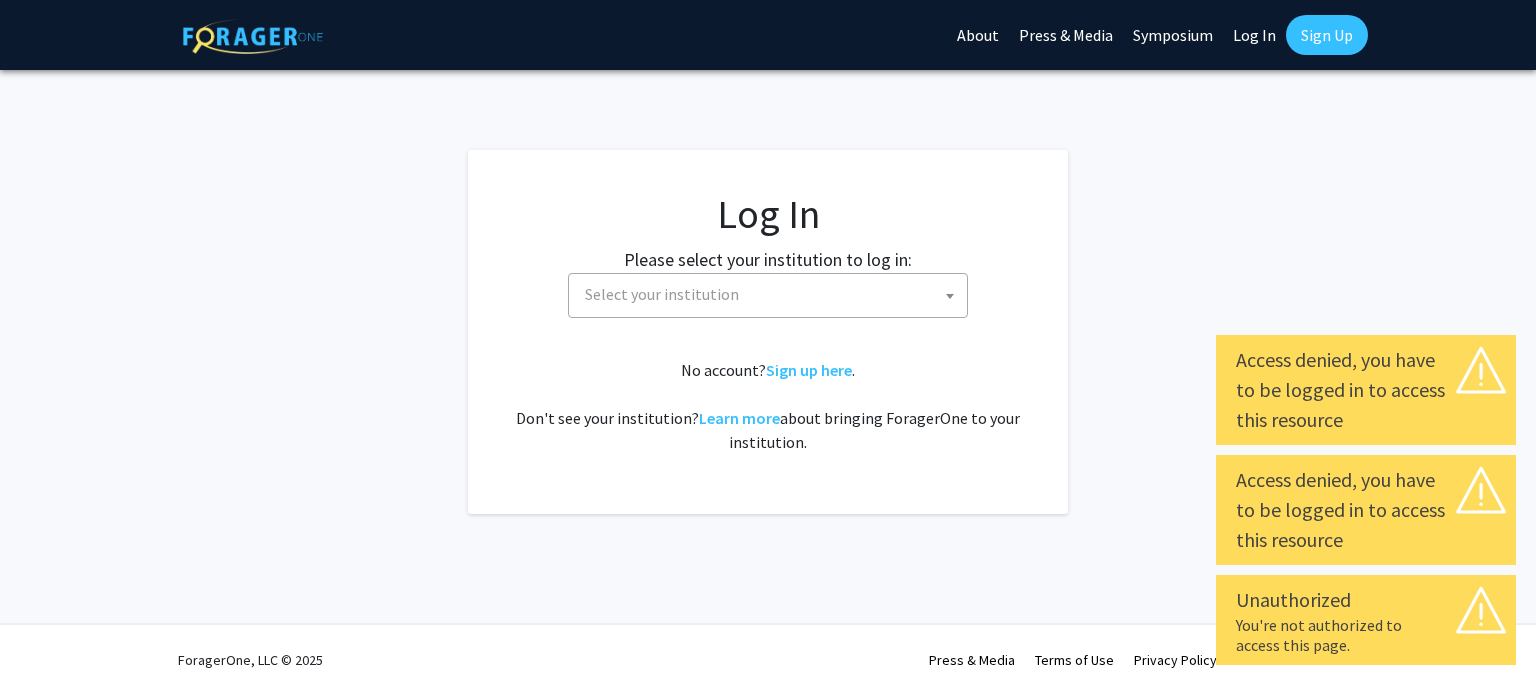 select 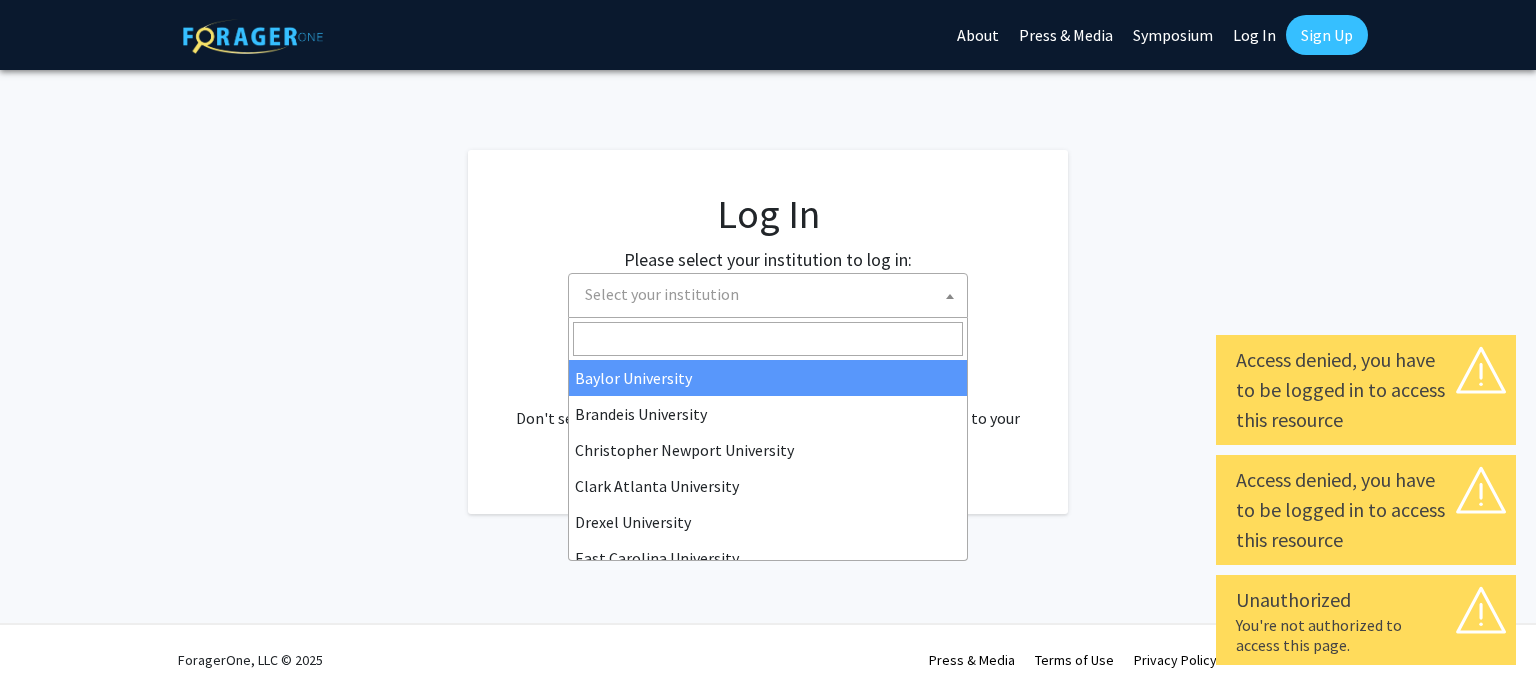 click on "Select your institution" at bounding box center (772, 294) 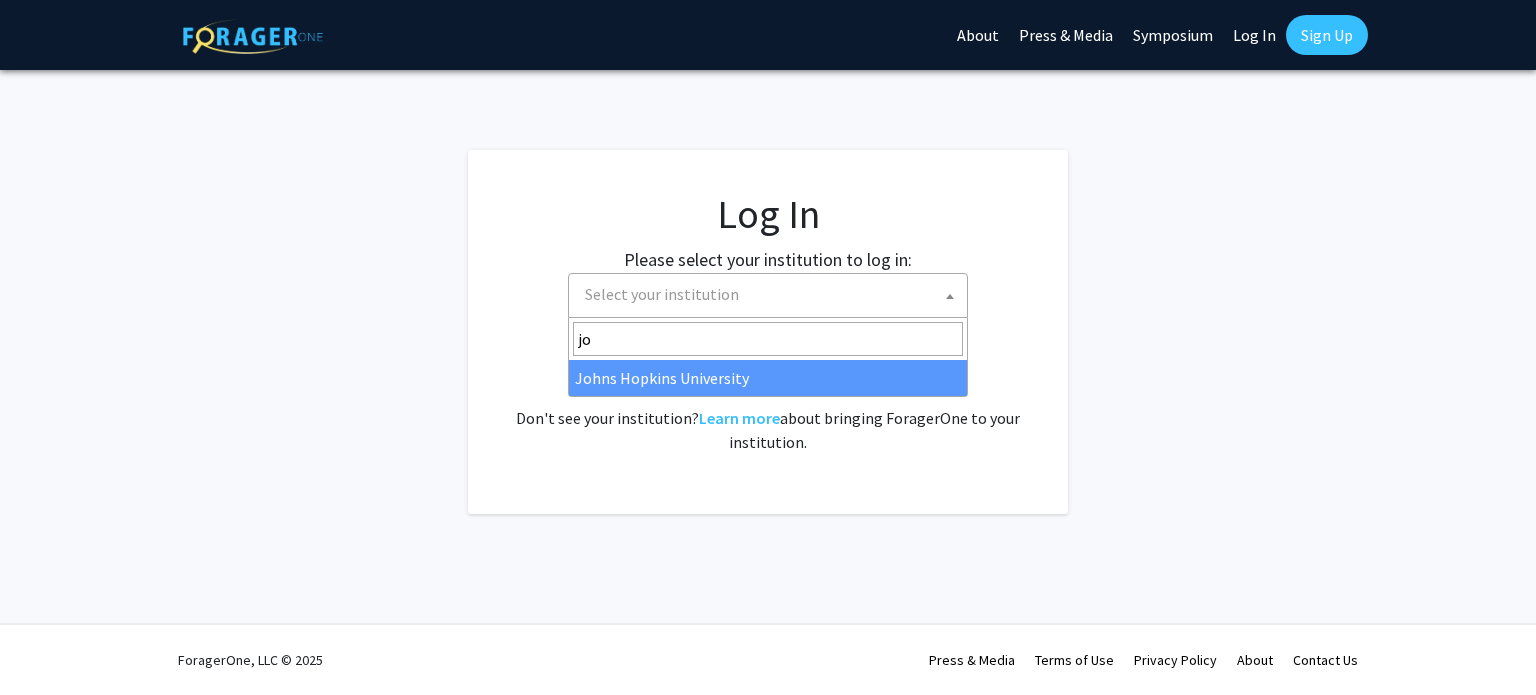 type on "jo" 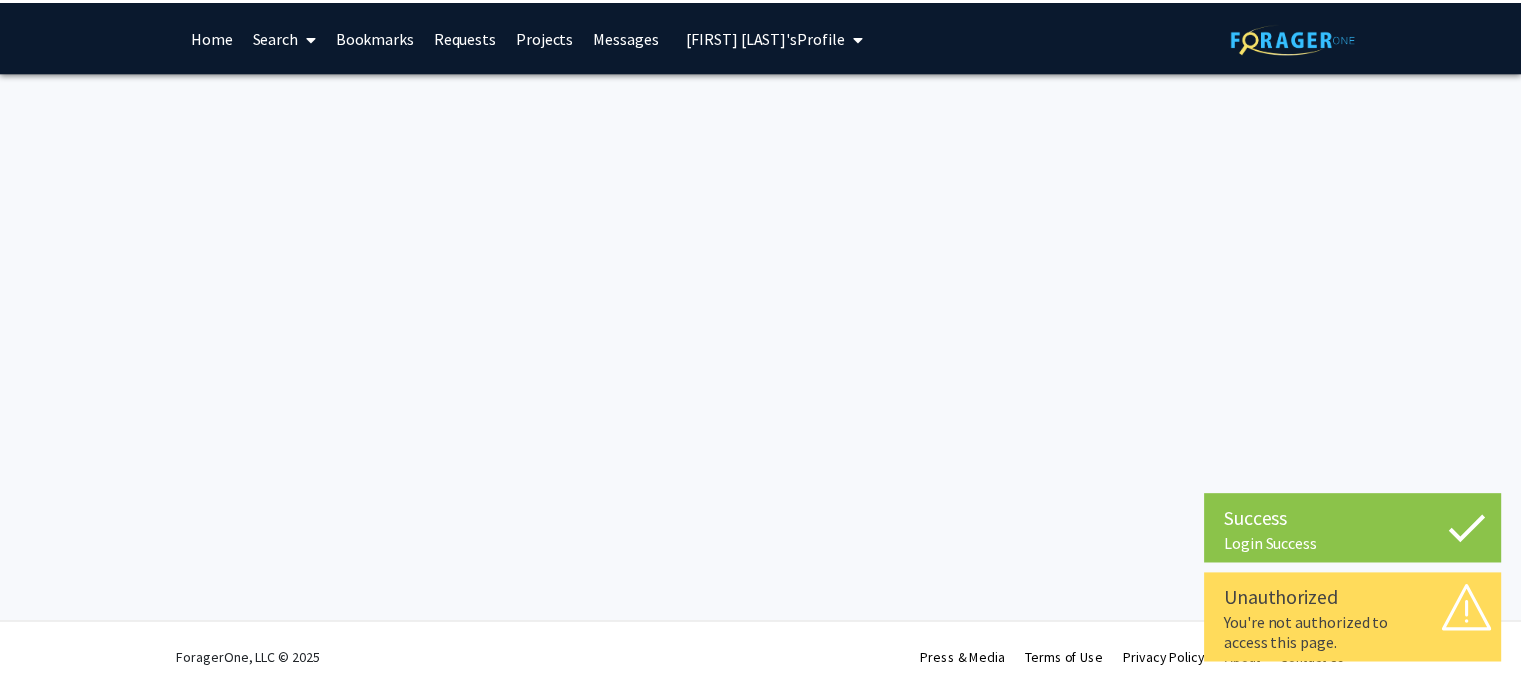 scroll, scrollTop: 0, scrollLeft: 0, axis: both 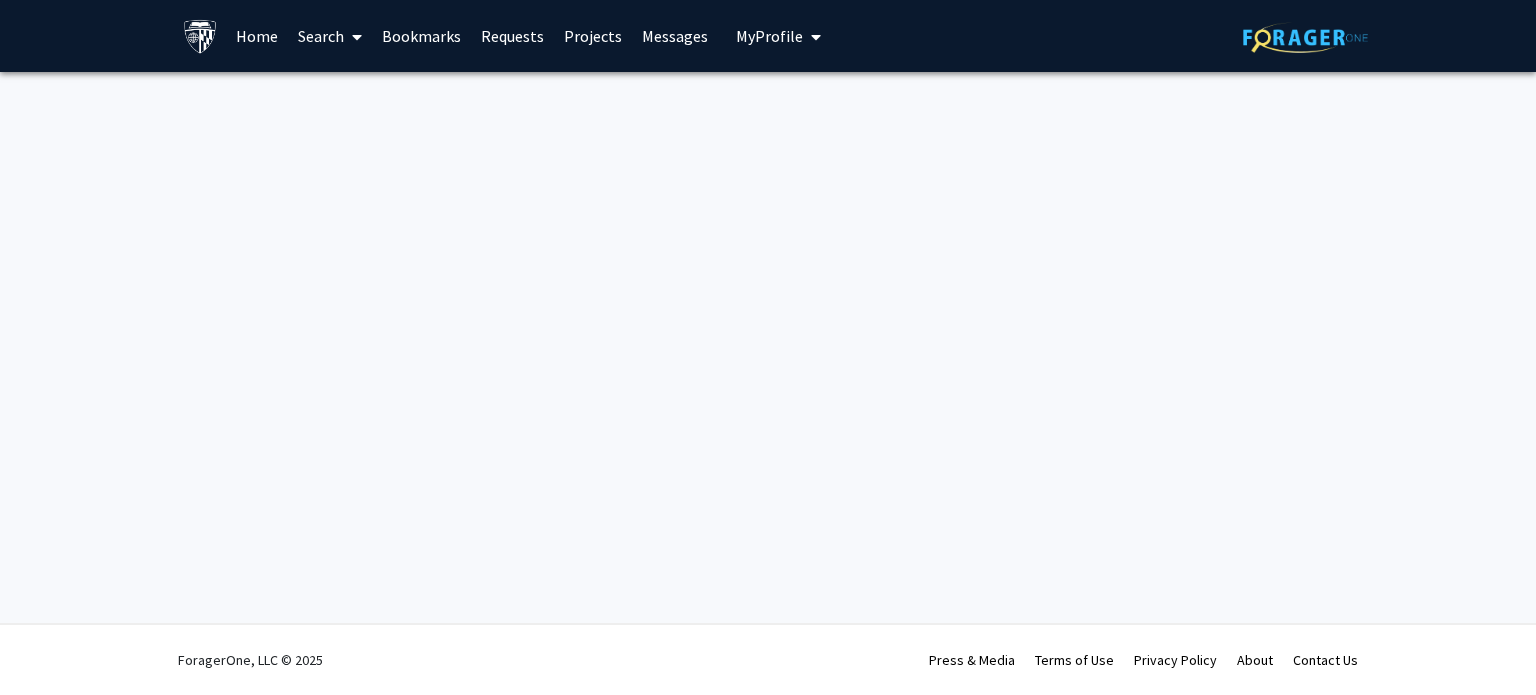 click on "Search" at bounding box center [330, 36] 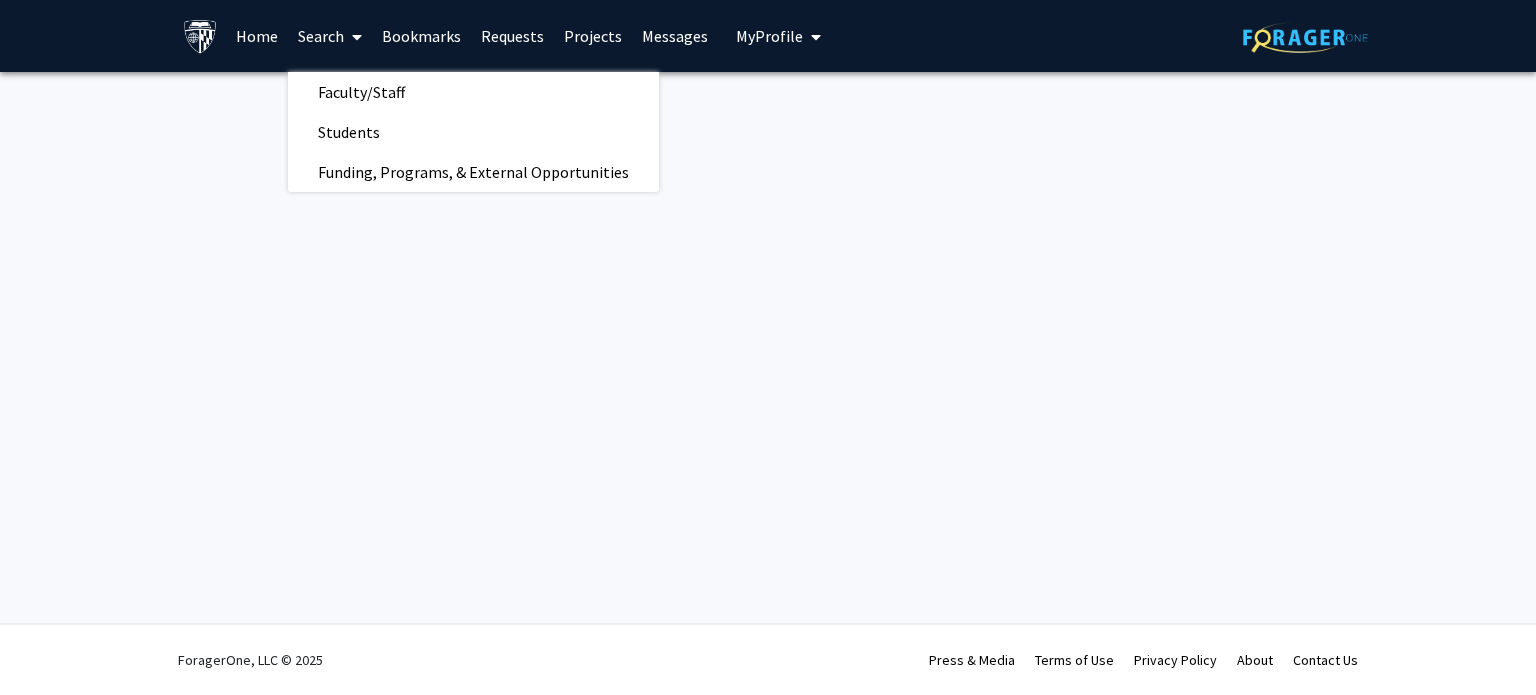 click on "Skip navigation  Home  Search  Faculty/Staff Students Funding, Programs,  External Opportunities Bookmarks  Requests  Projects Messages  My   Profile  [CITY] [FIRST] [LAST] View Profile Account Settings Log Out Complete your profile ×  To continue, you need to make sure you've filled out your name, major, and year on your profile so it can be shared with faculty members.  Trust us, we’re here to save you time!  Continue exploring the site   Go to profile   ForagerOne, LLC © 2025  Press  Media Terms of Use Privacy Policy About Contact Us" at bounding box center (768, 347) 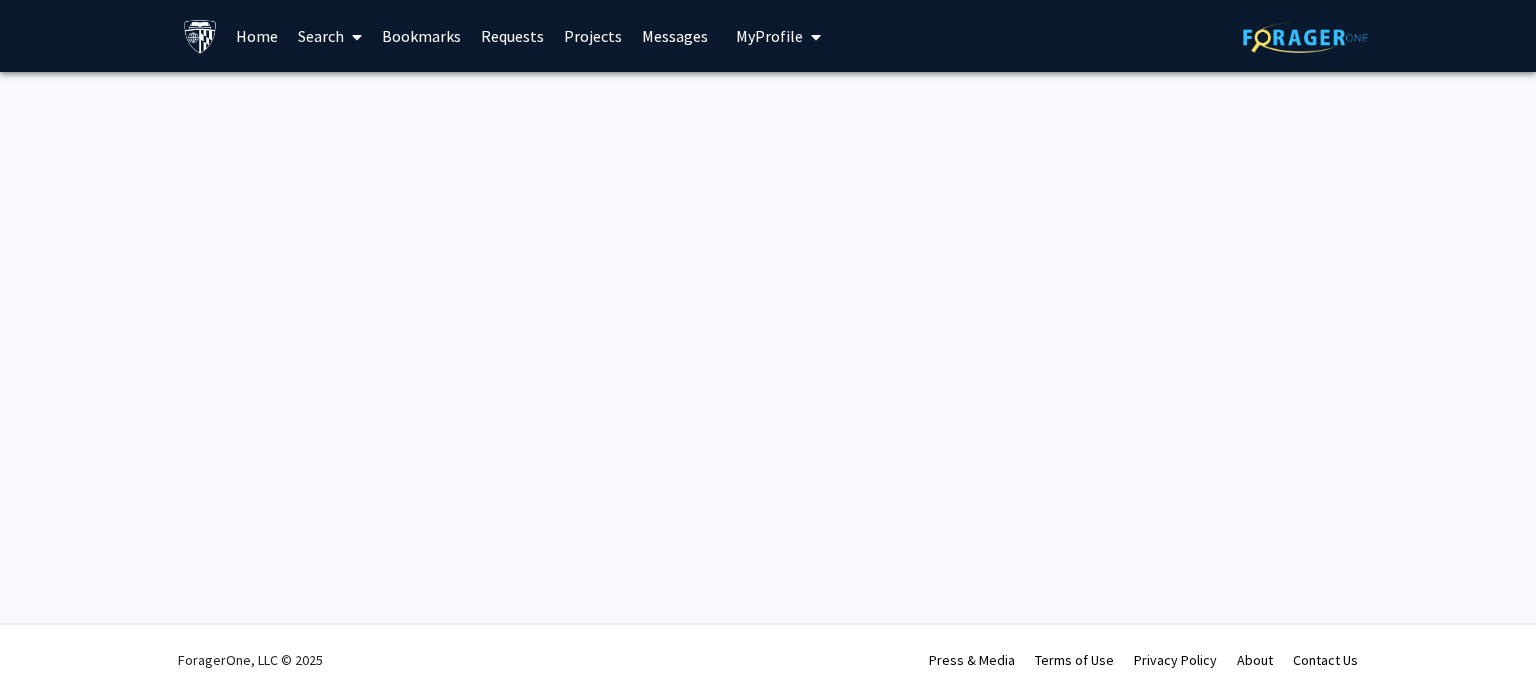 click on "Home" at bounding box center (257, 36) 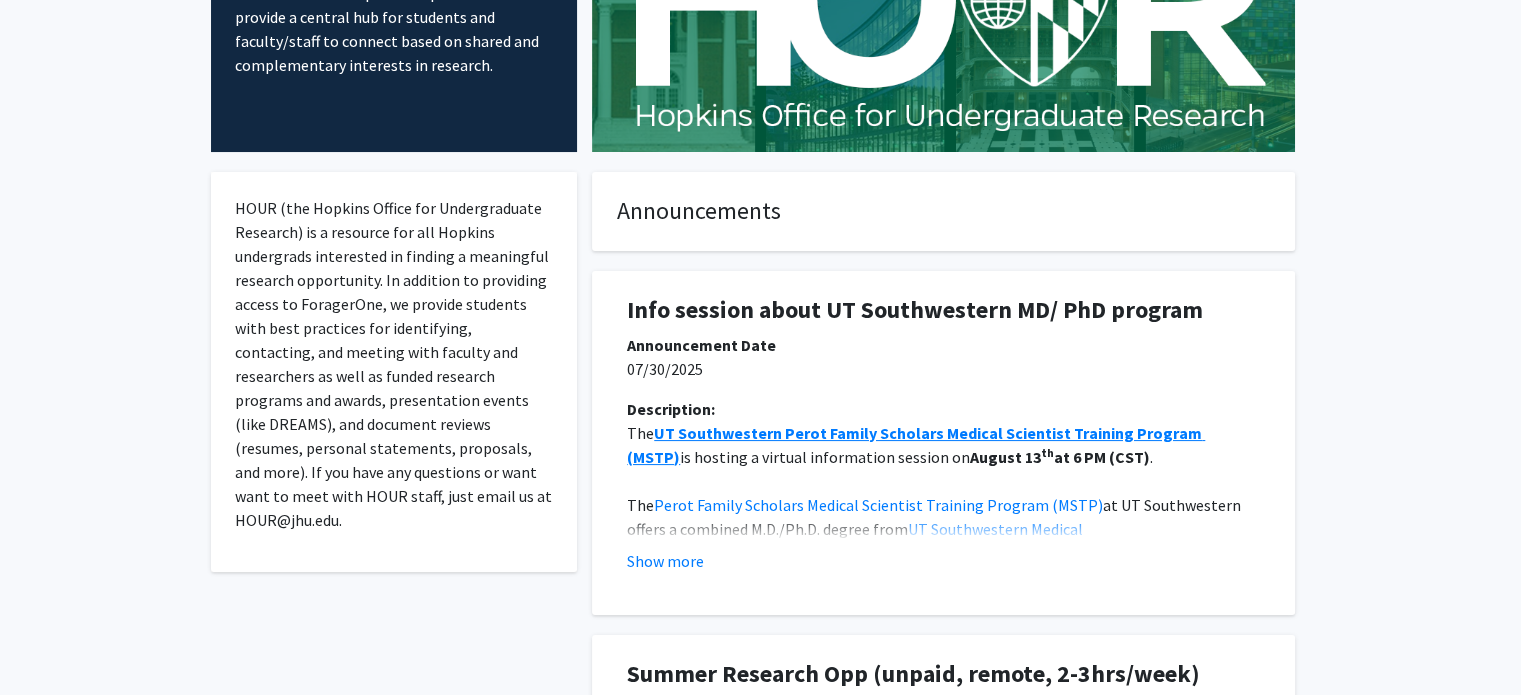 scroll, scrollTop: 0, scrollLeft: 0, axis: both 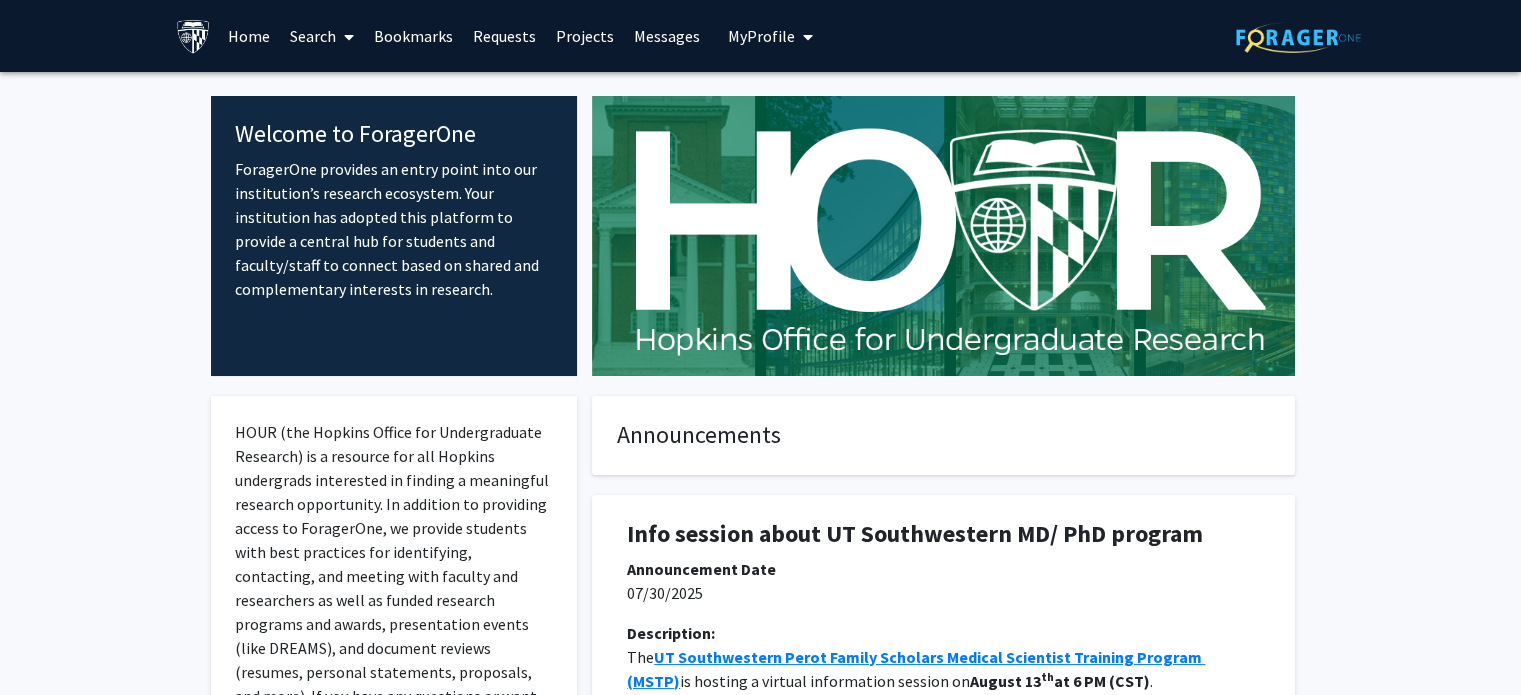 click at bounding box center (345, 37) 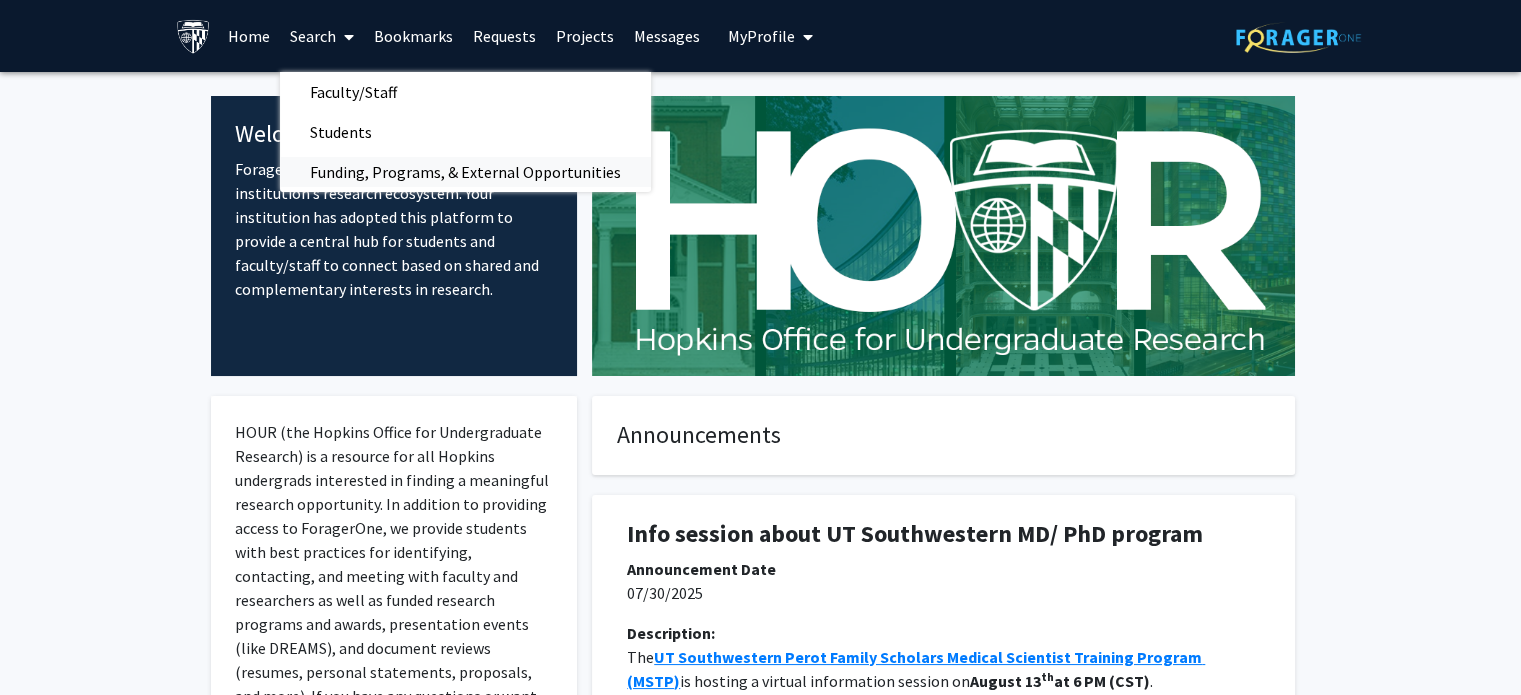 click on "Funding, Programs, & External Opportunities" at bounding box center (465, 172) 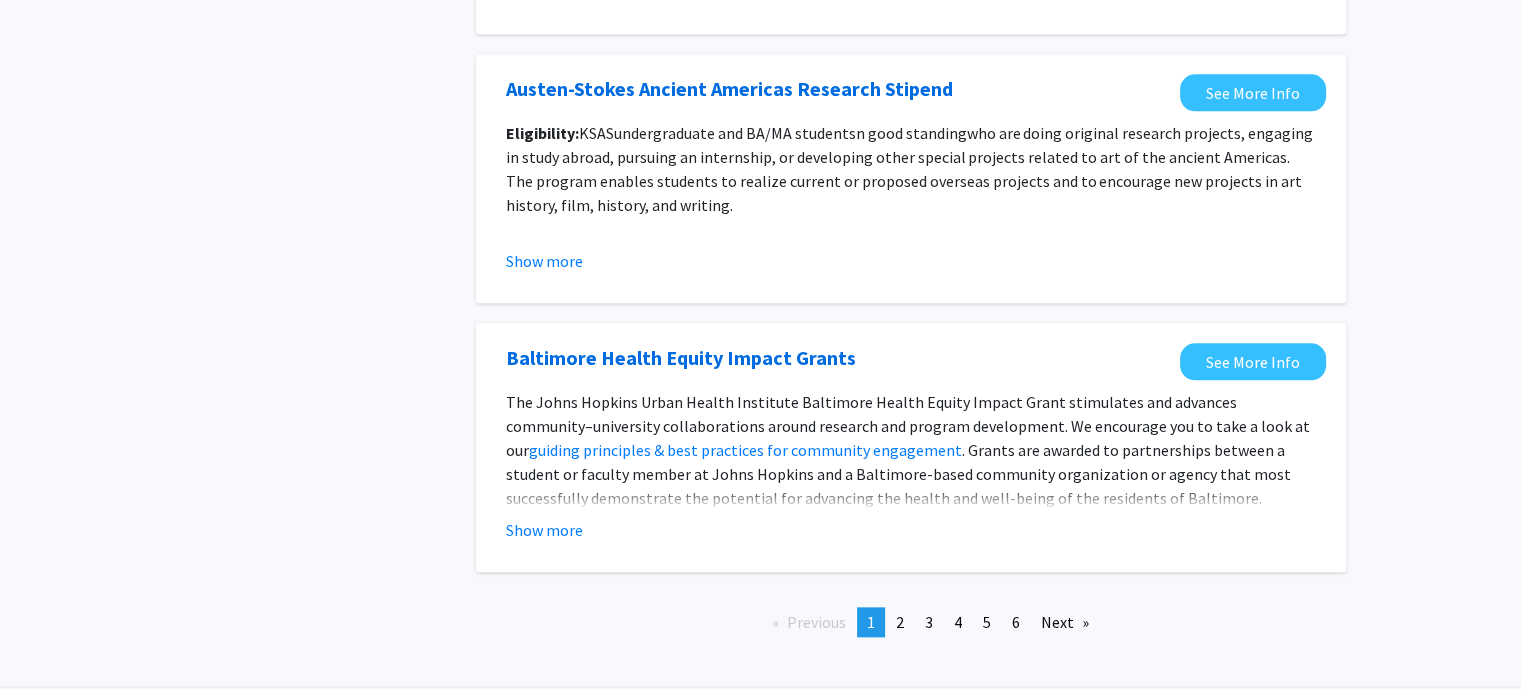 scroll, scrollTop: 2244, scrollLeft: 0, axis: vertical 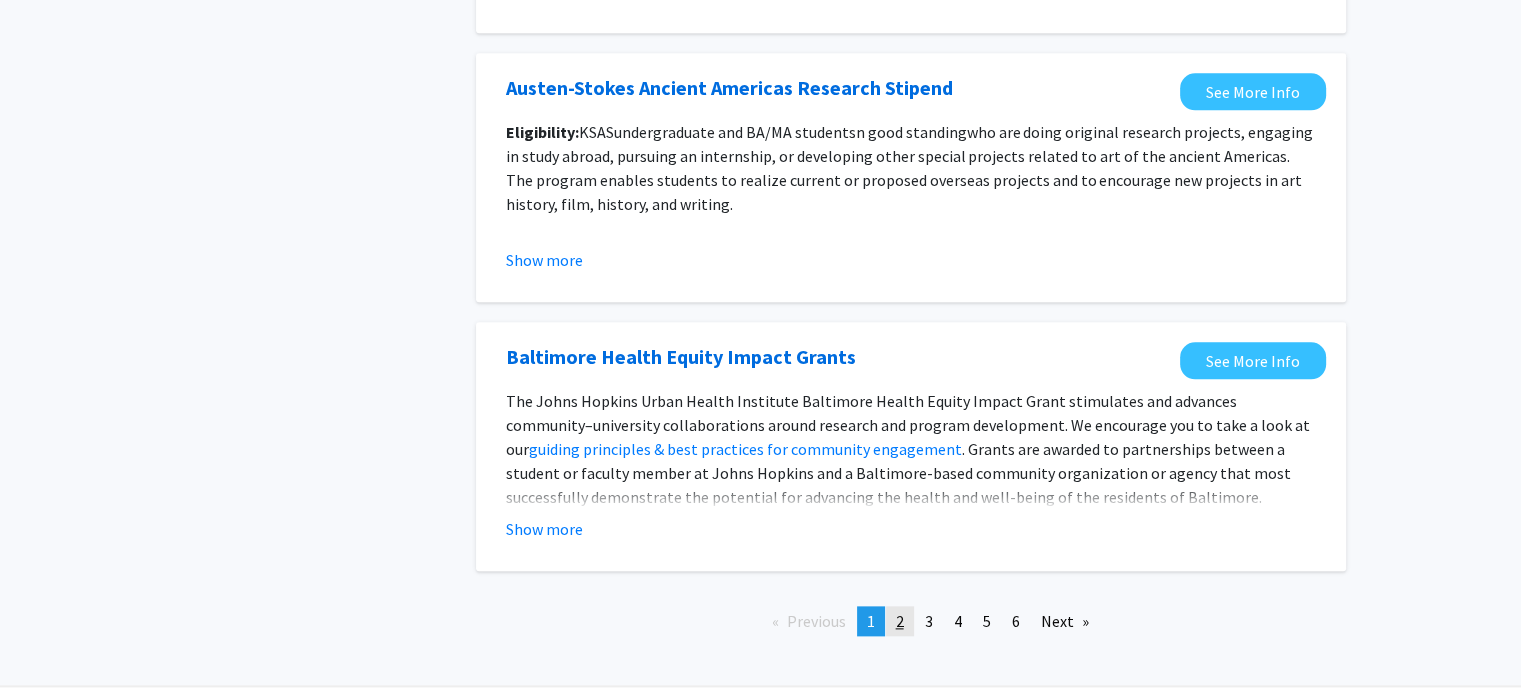 click on "2" 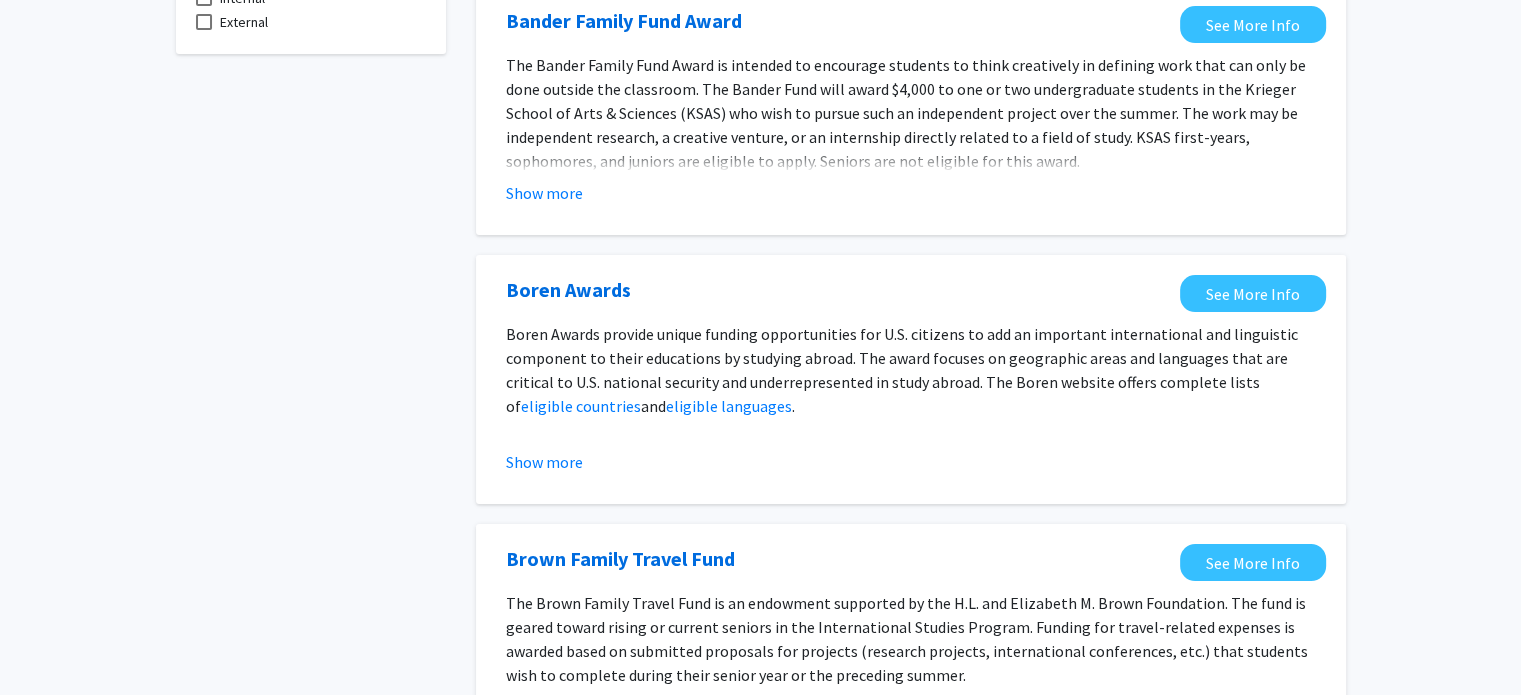 scroll, scrollTop: 0, scrollLeft: 0, axis: both 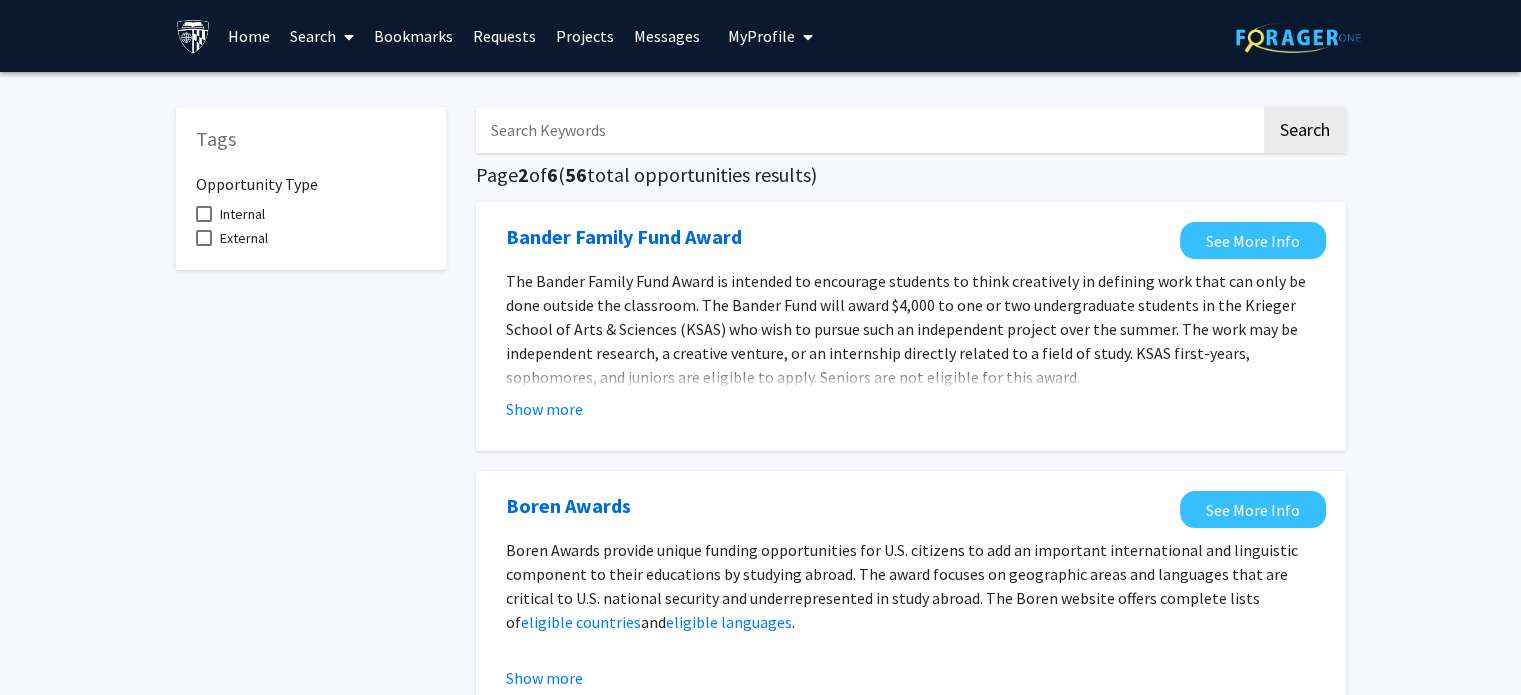 click on "Projects" at bounding box center (585, 36) 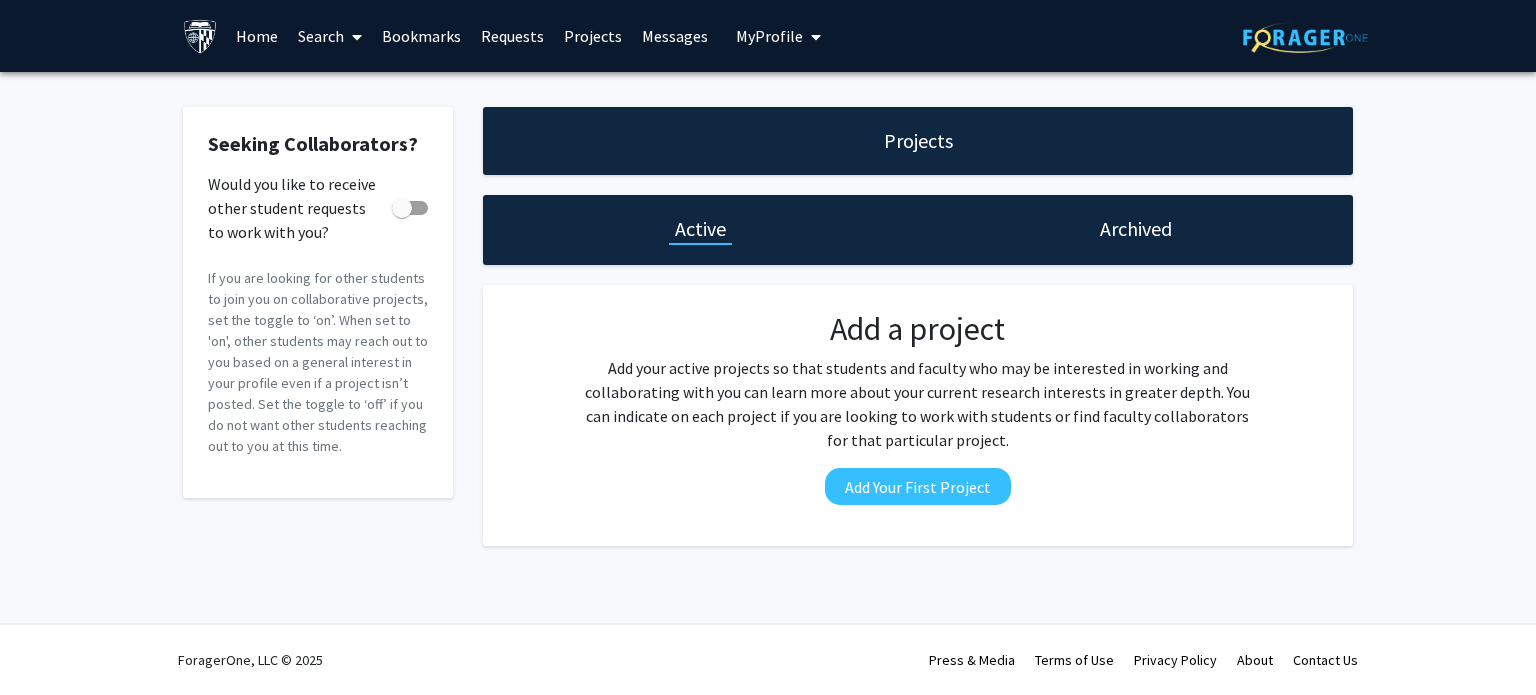 click on "Projects" 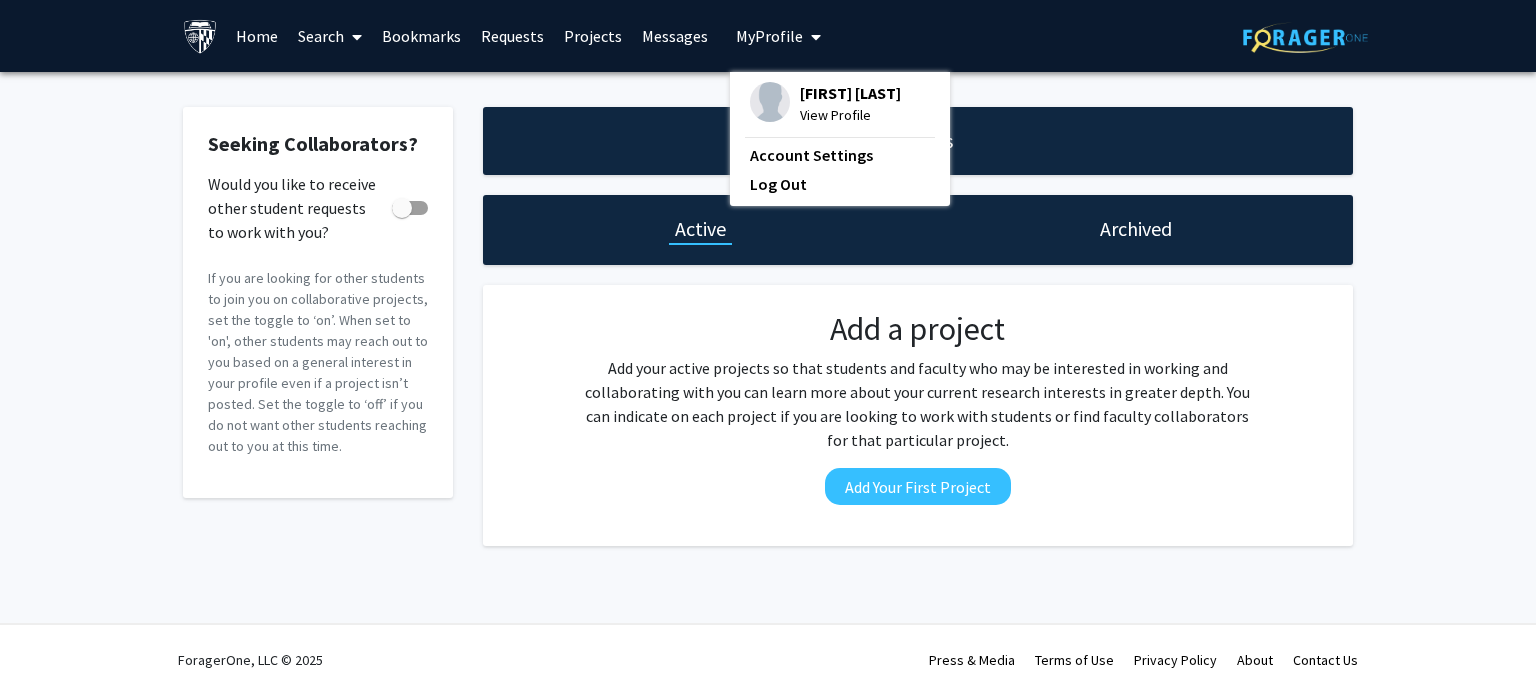 click on "My   Profile" at bounding box center [769, 36] 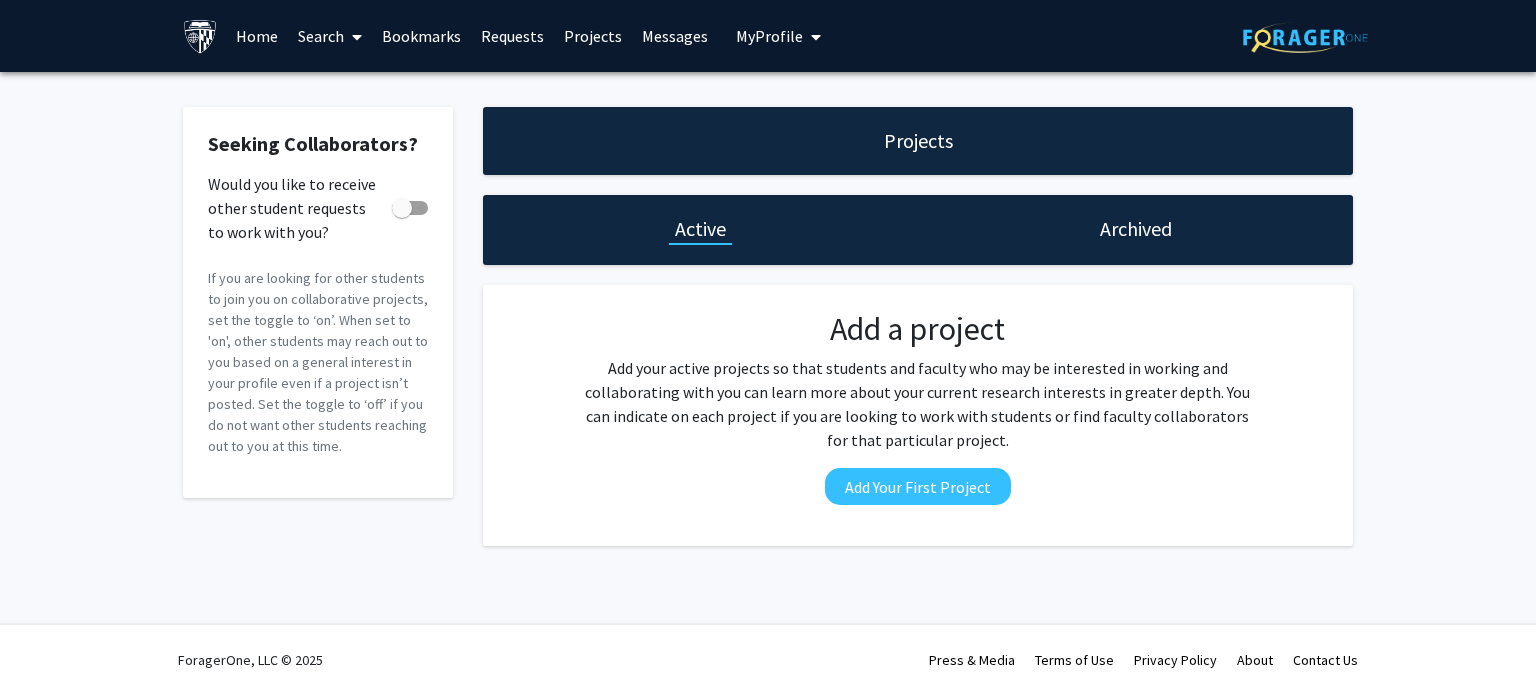 click on "Search" at bounding box center (330, 36) 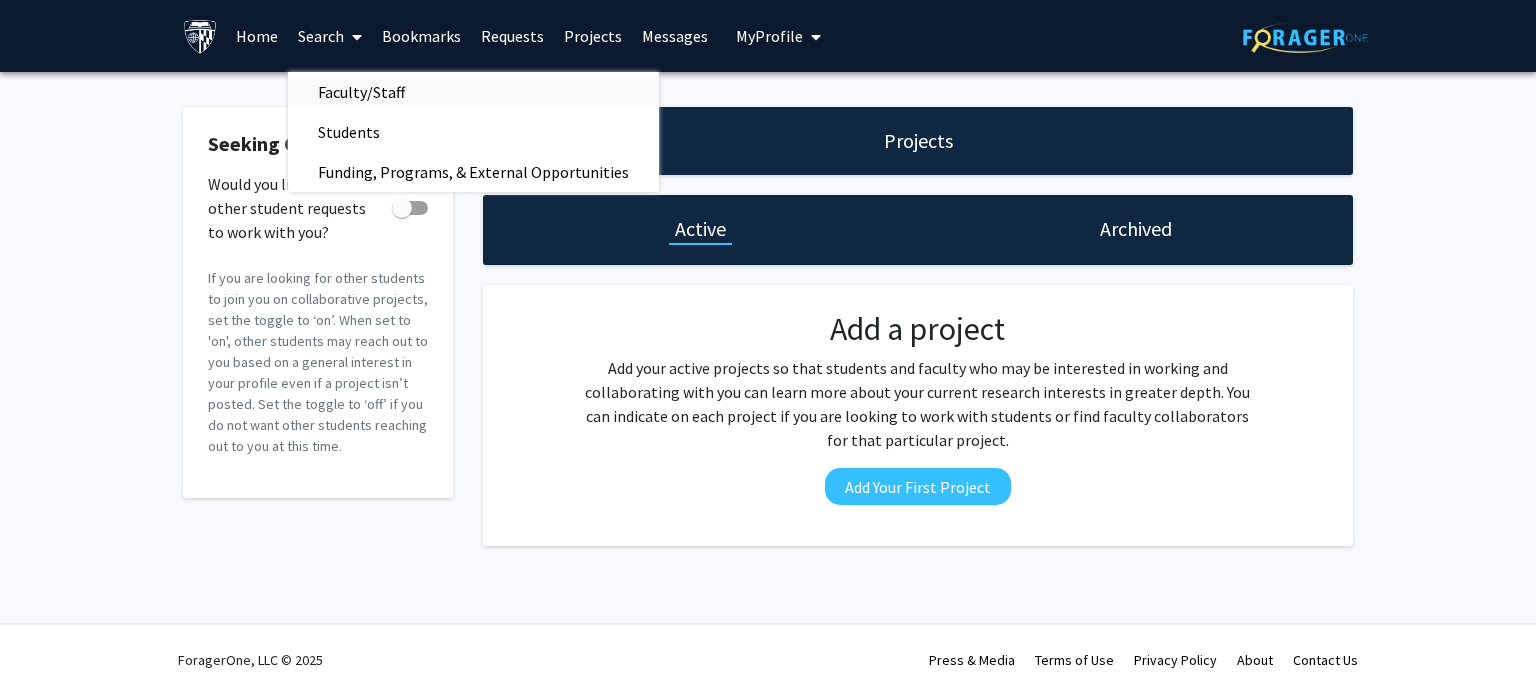 click on "Faculty/Staff" at bounding box center (361, 92) 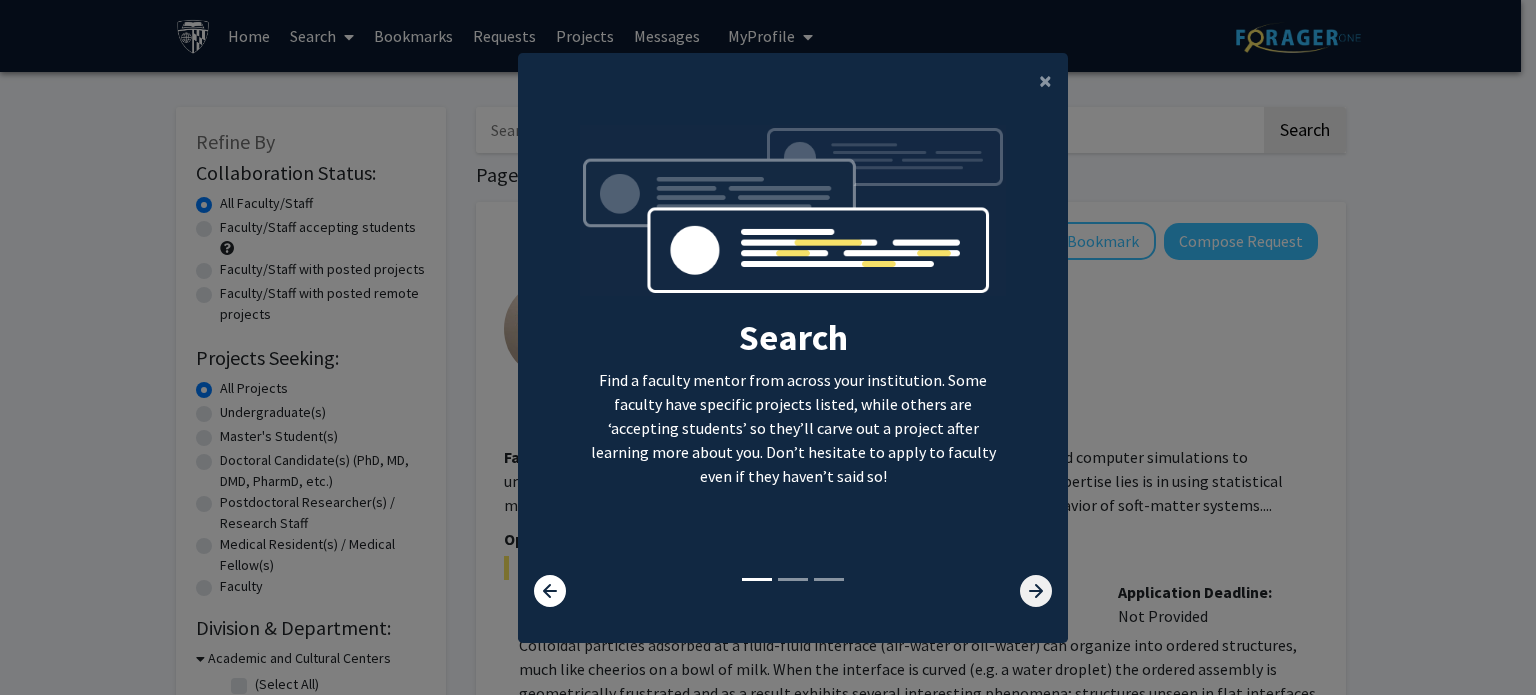 click 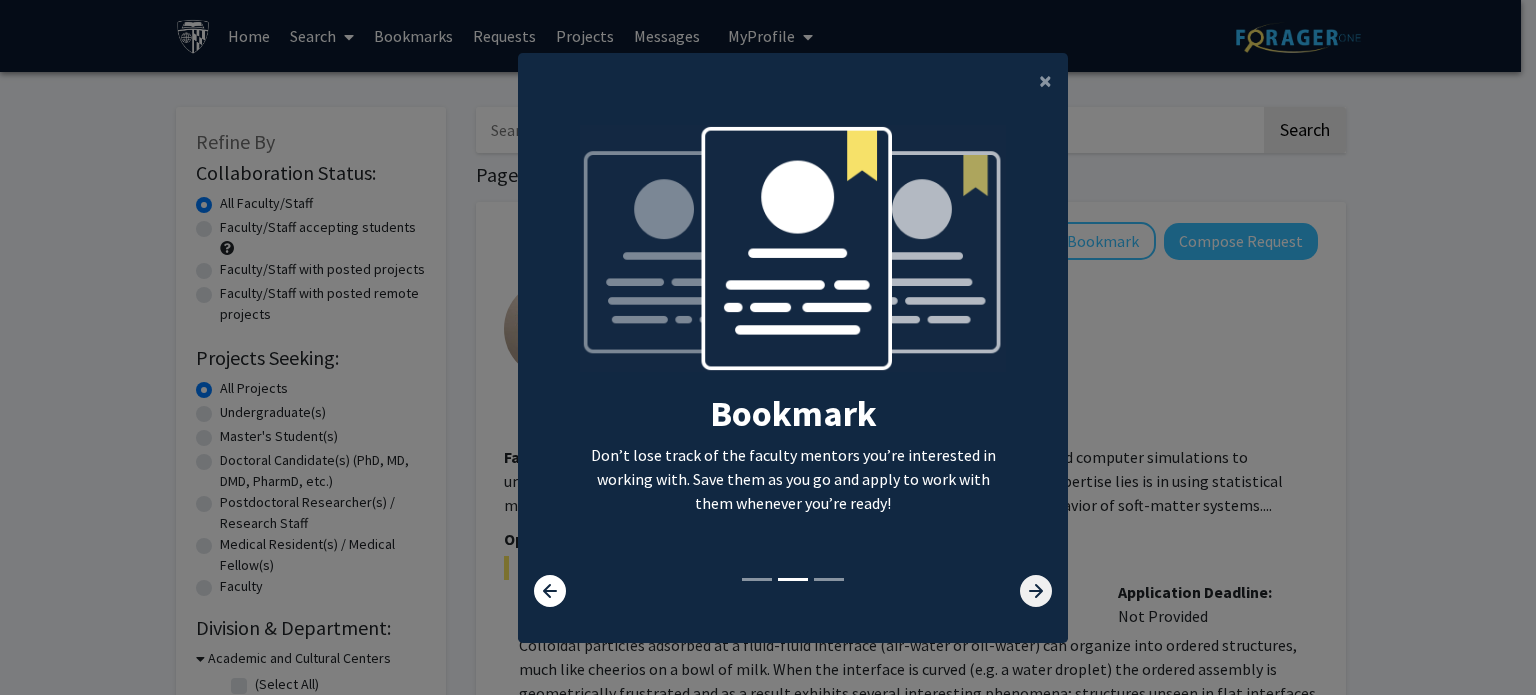 click 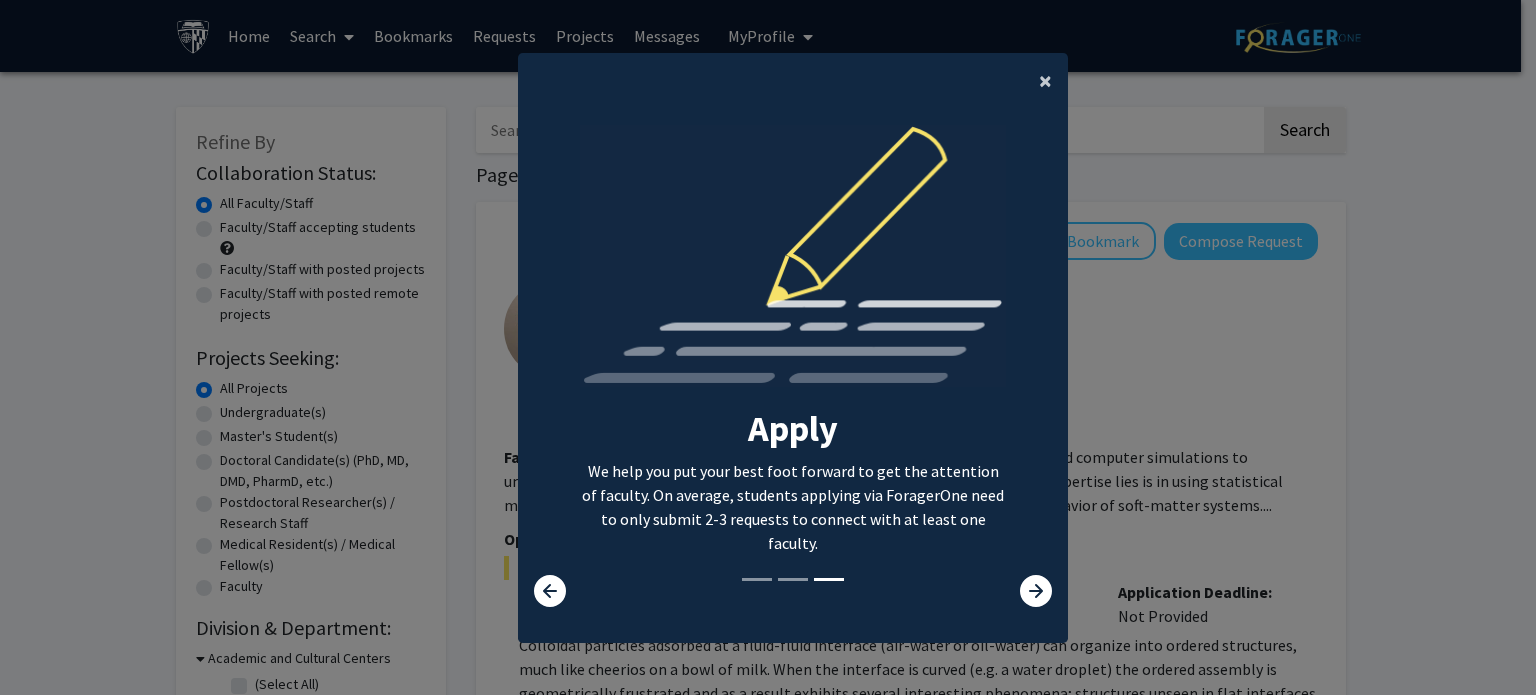 click on "×" 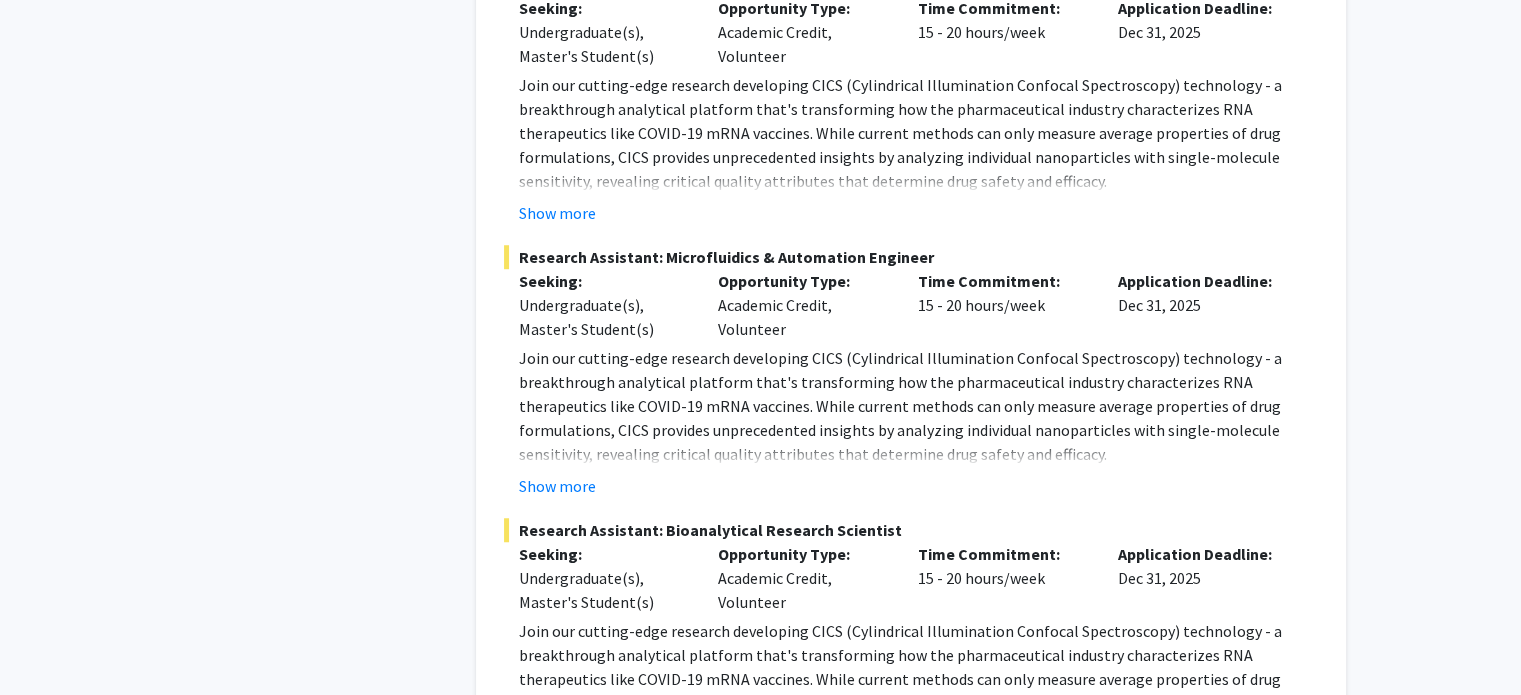 scroll, scrollTop: 9323, scrollLeft: 0, axis: vertical 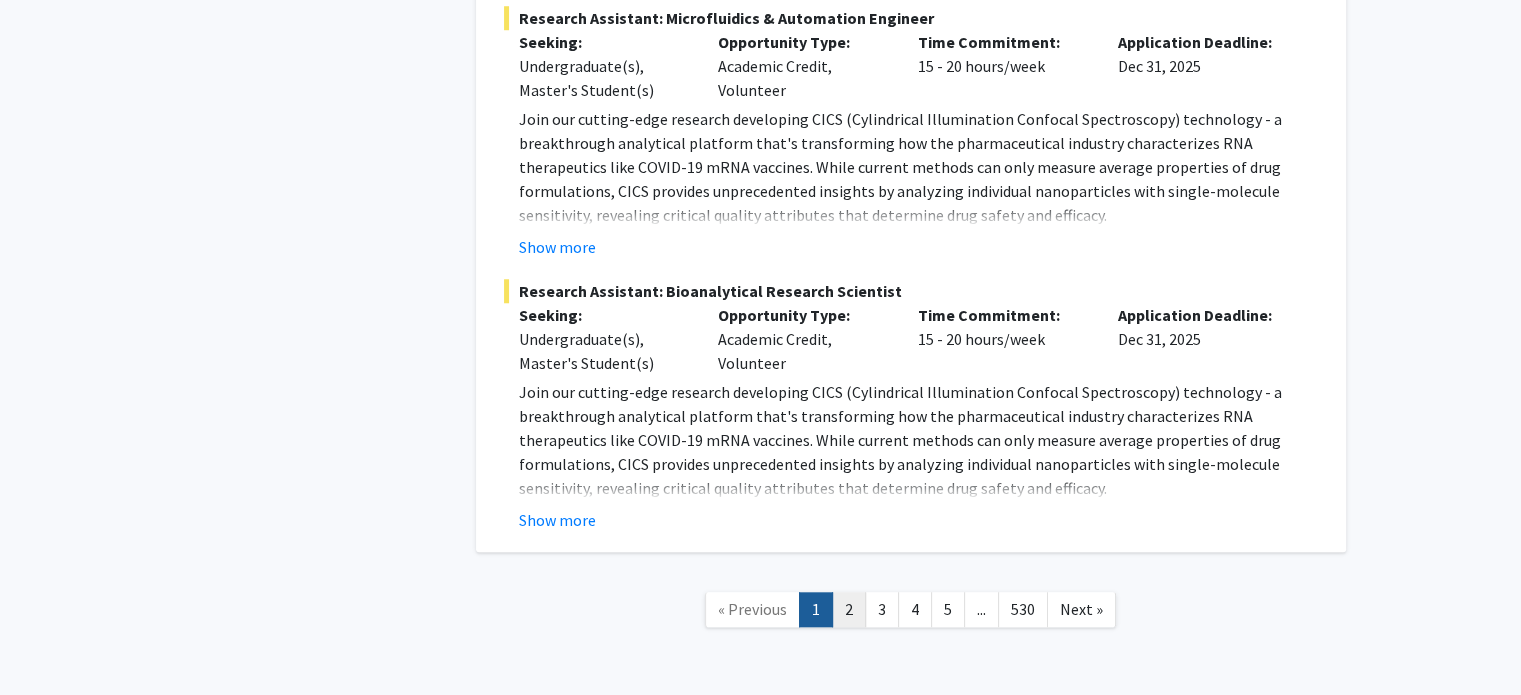 click on "2" 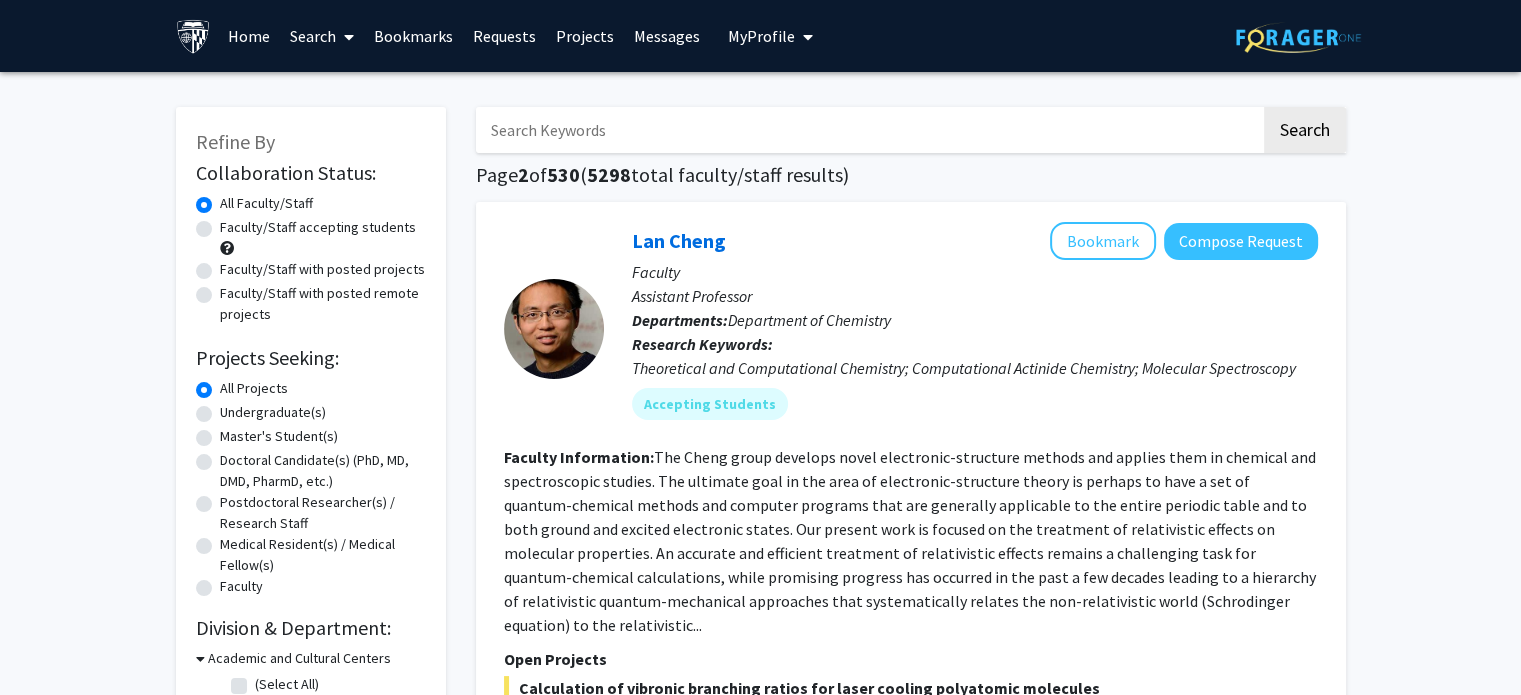 click on "Master's Student(s)" 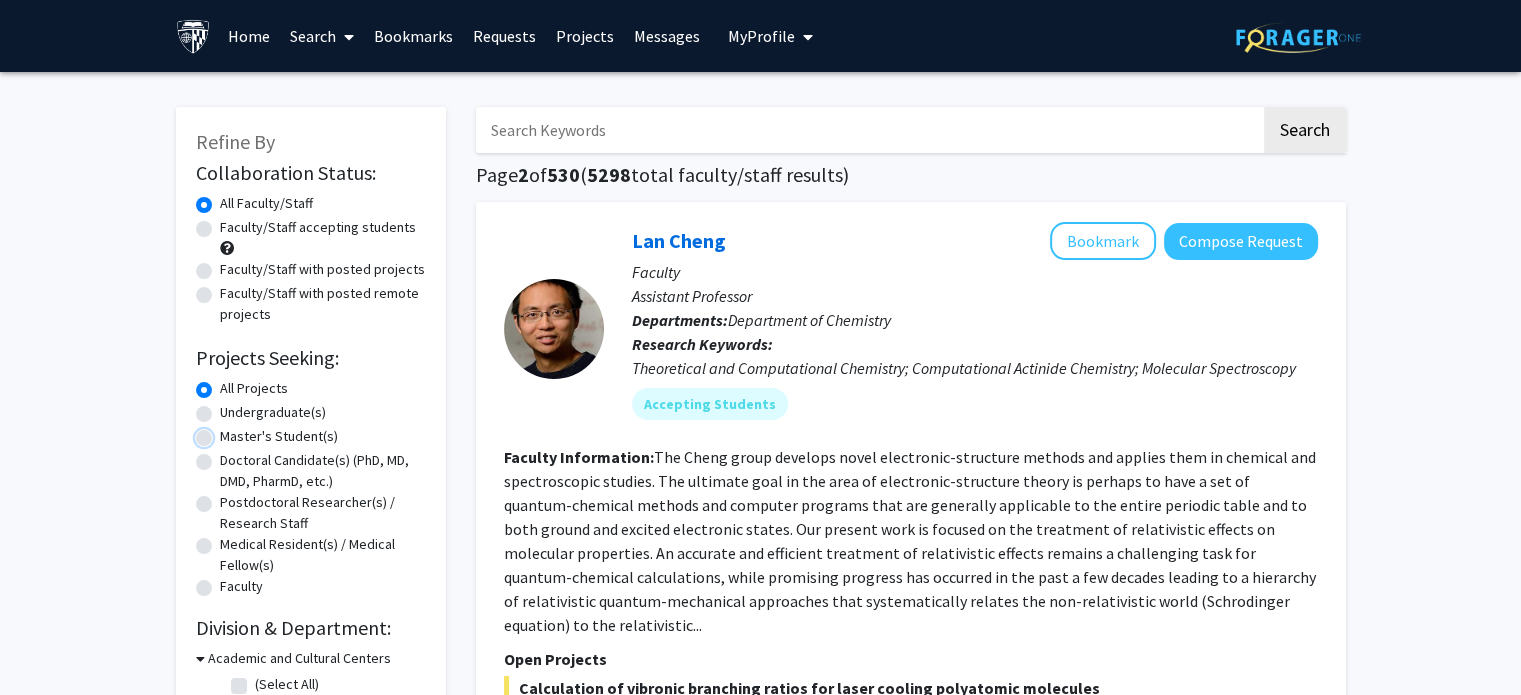 click on "Master's Student(s)" at bounding box center [226, 432] 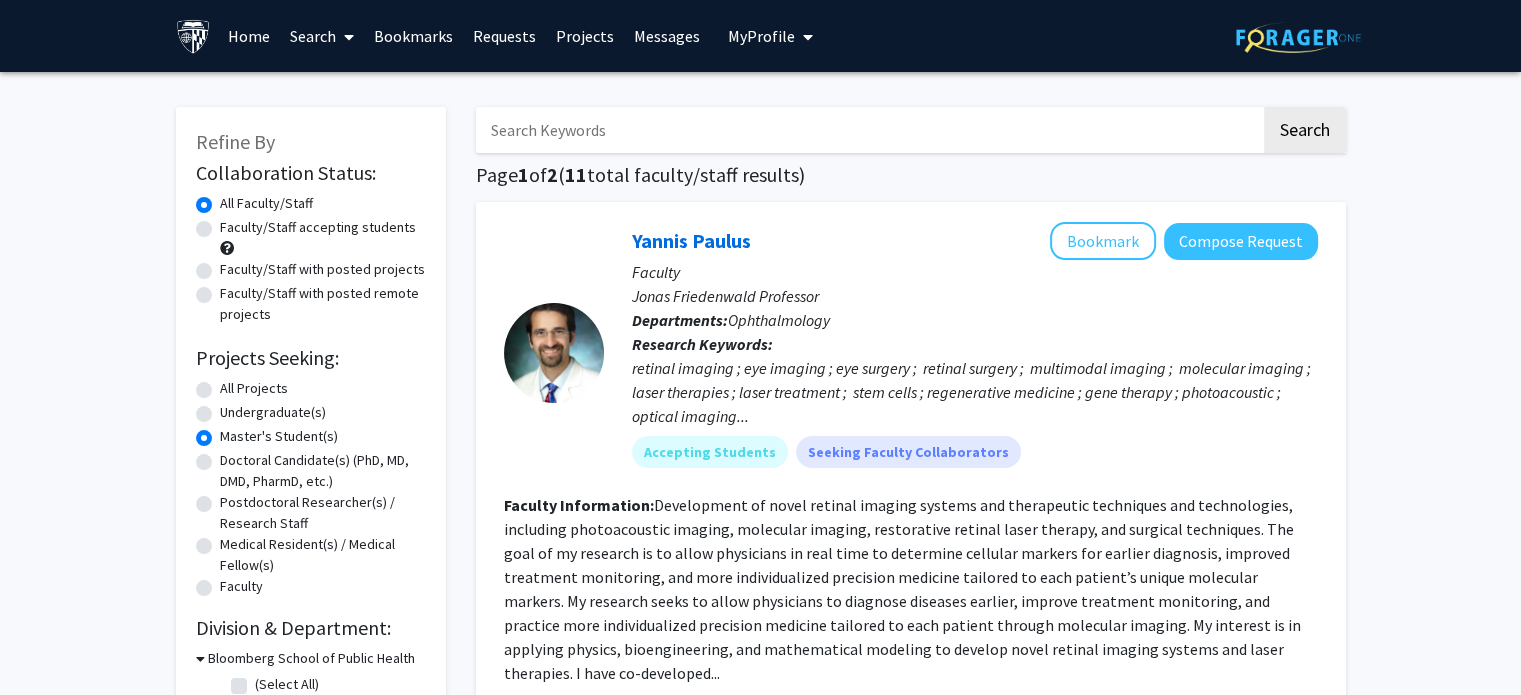 click on "Doctoral Candidate(s) (PhD, MD, DMD, PharmD, etc.)" 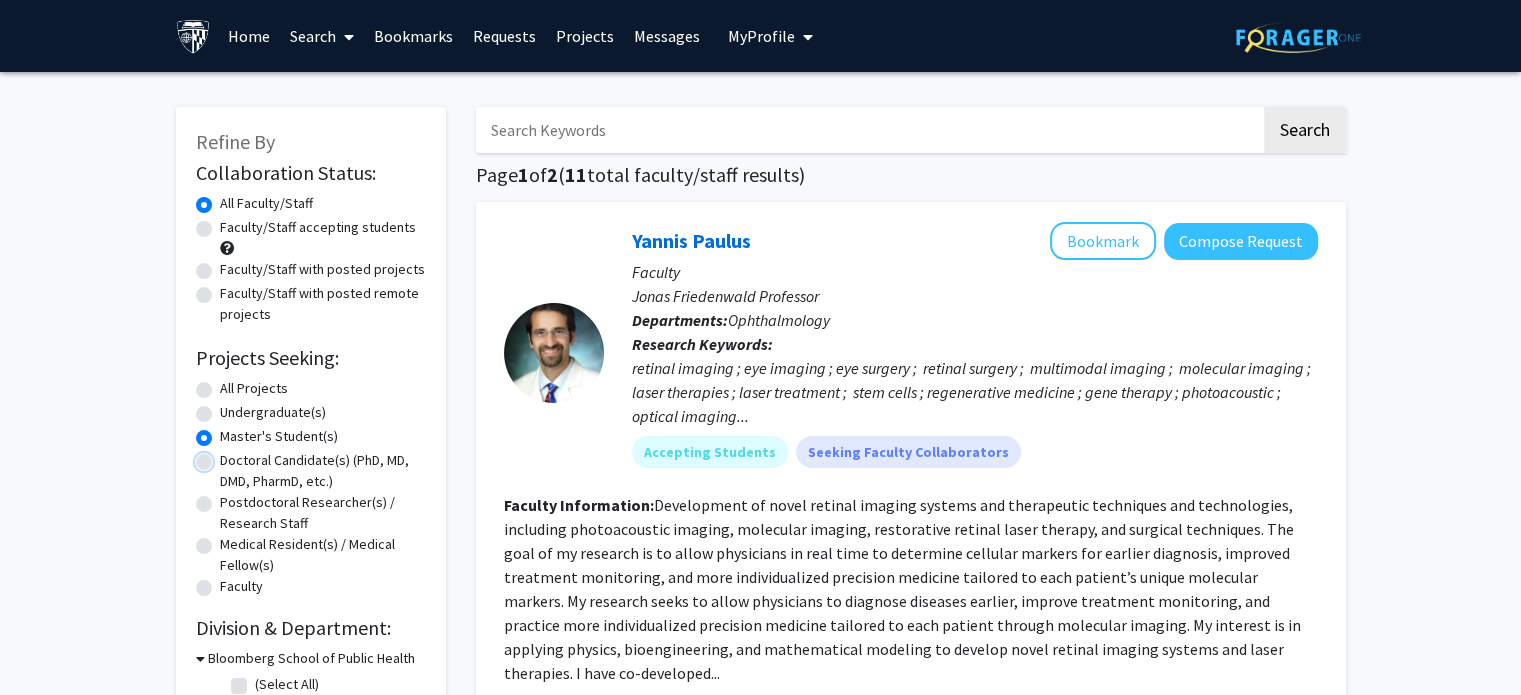 click on "Doctoral Candidate(s) (PhD, MD, DMD, PharmD, etc.)" at bounding box center [226, 456] 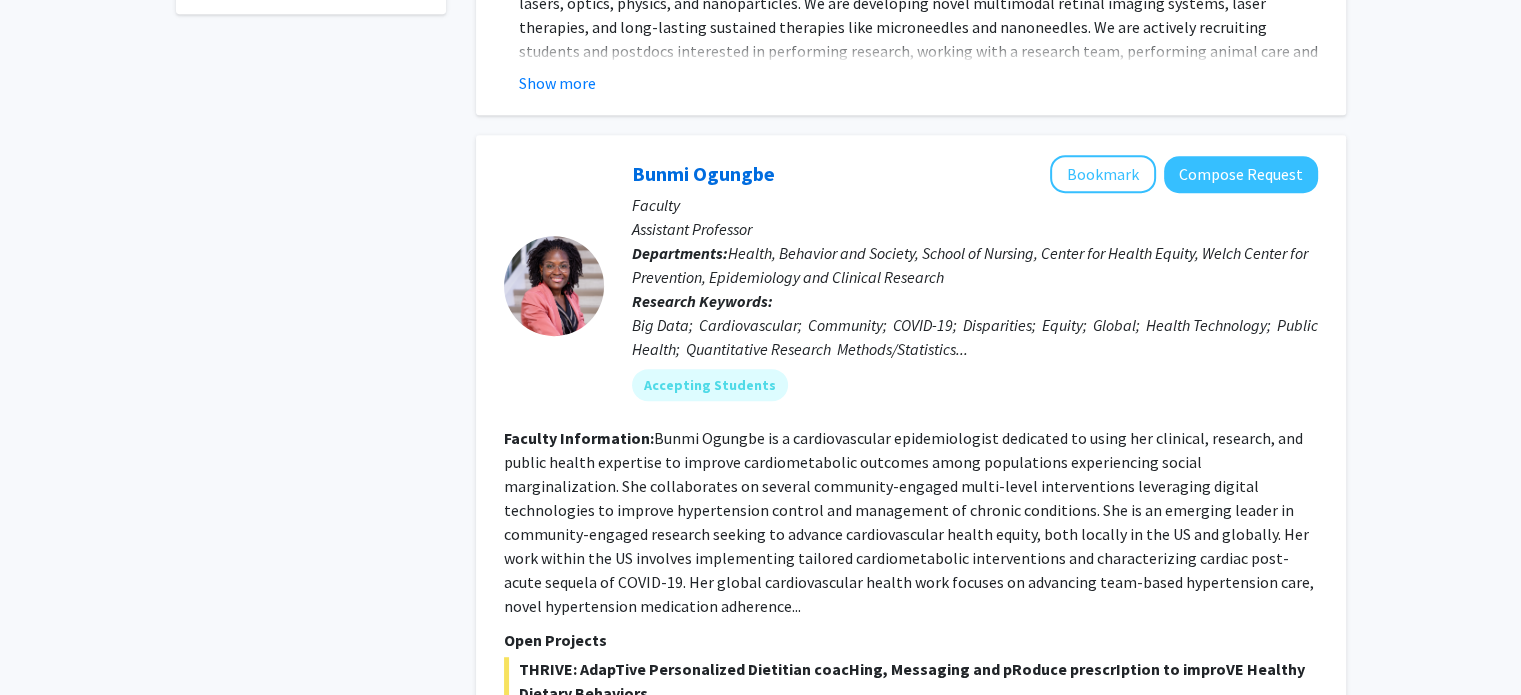 scroll, scrollTop: 939, scrollLeft: 0, axis: vertical 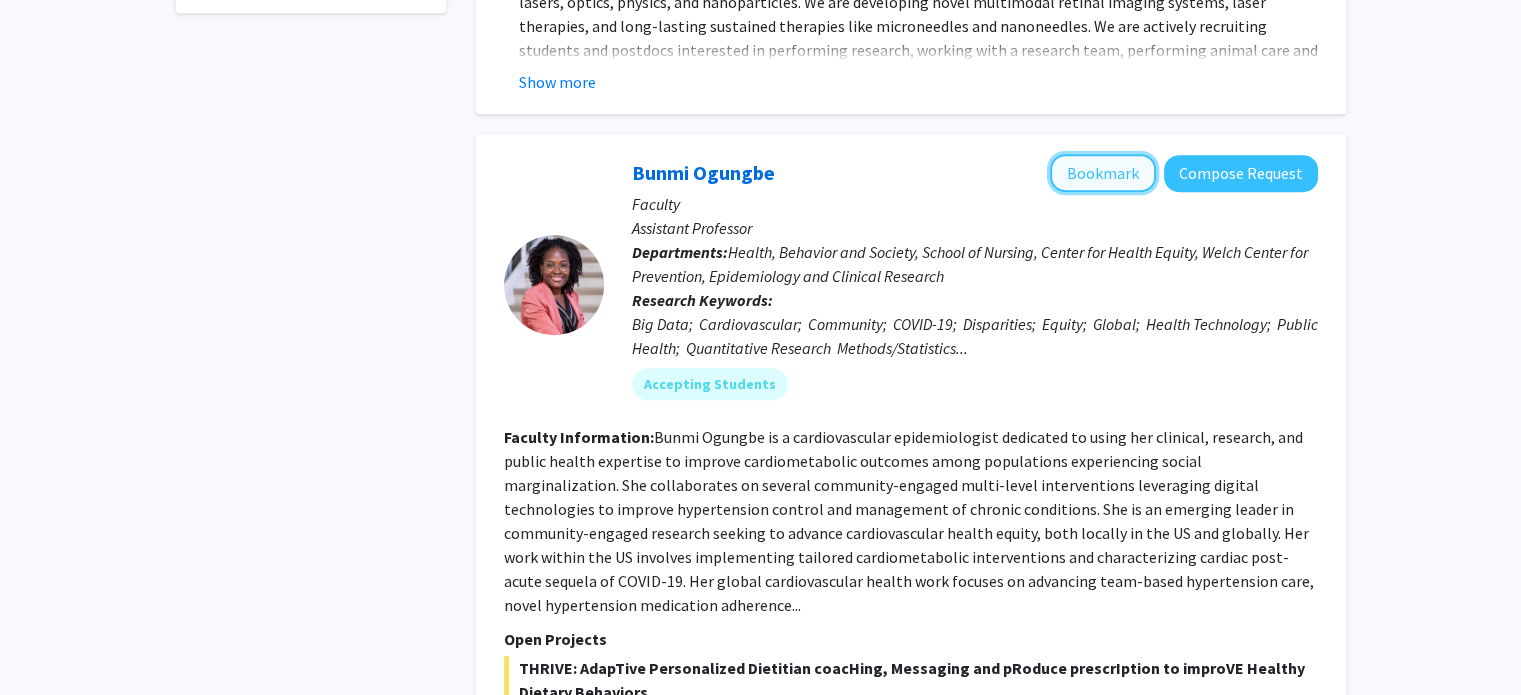 click on "Bookmark" 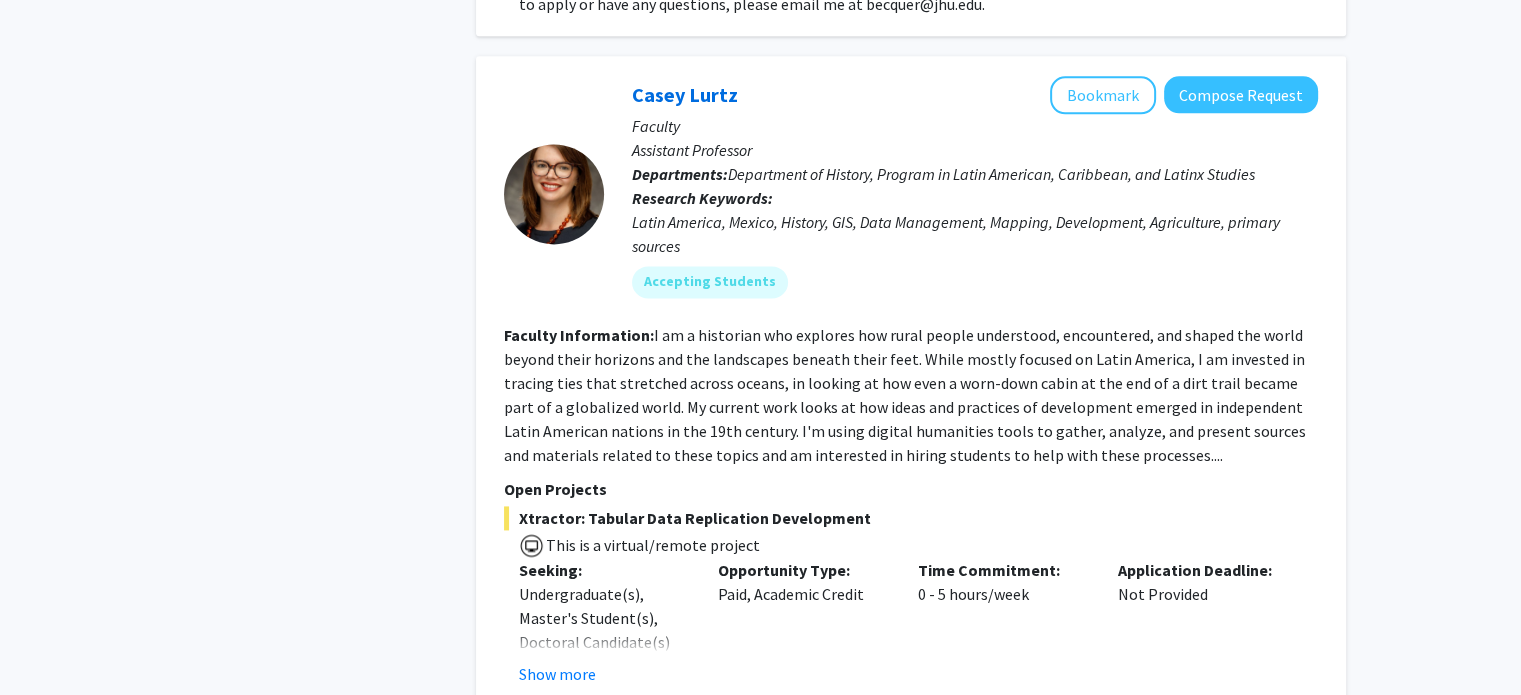 scroll, scrollTop: 2734, scrollLeft: 0, axis: vertical 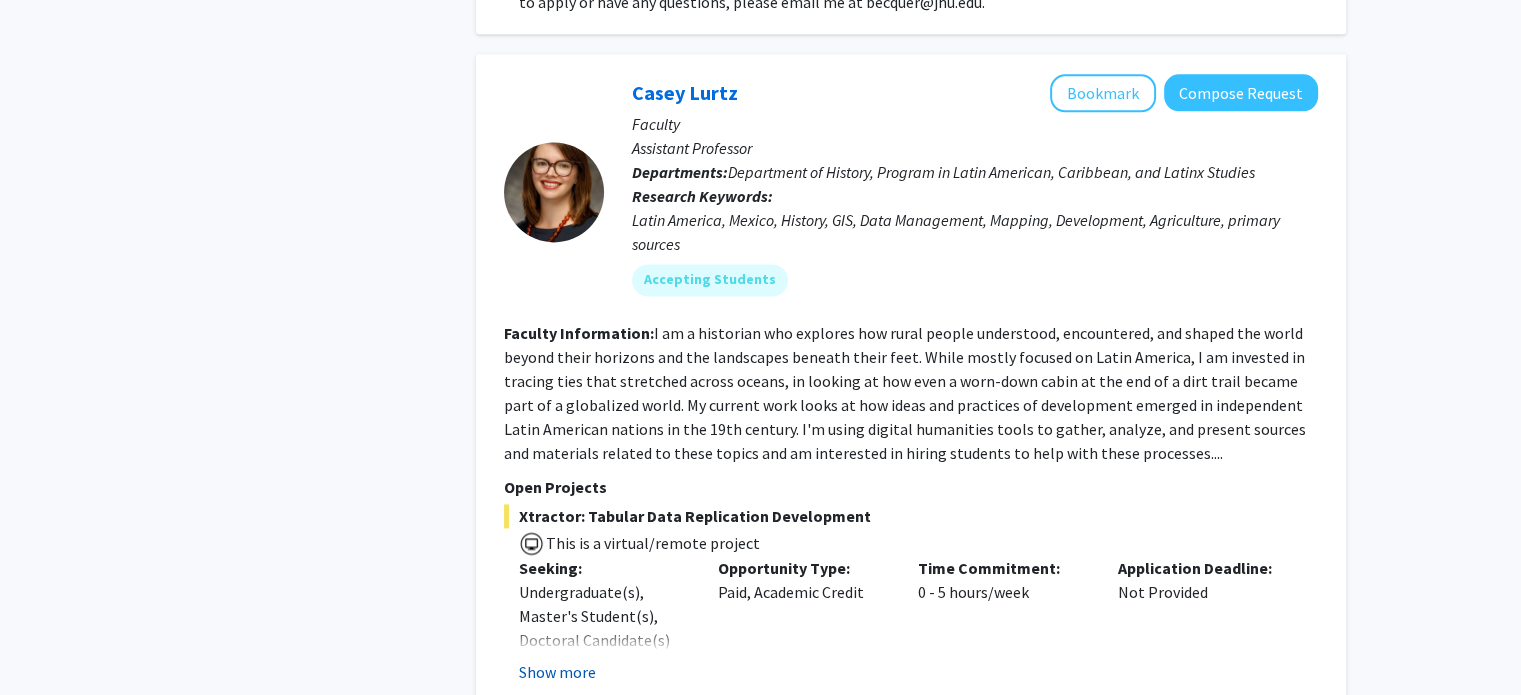 click on "Show more" 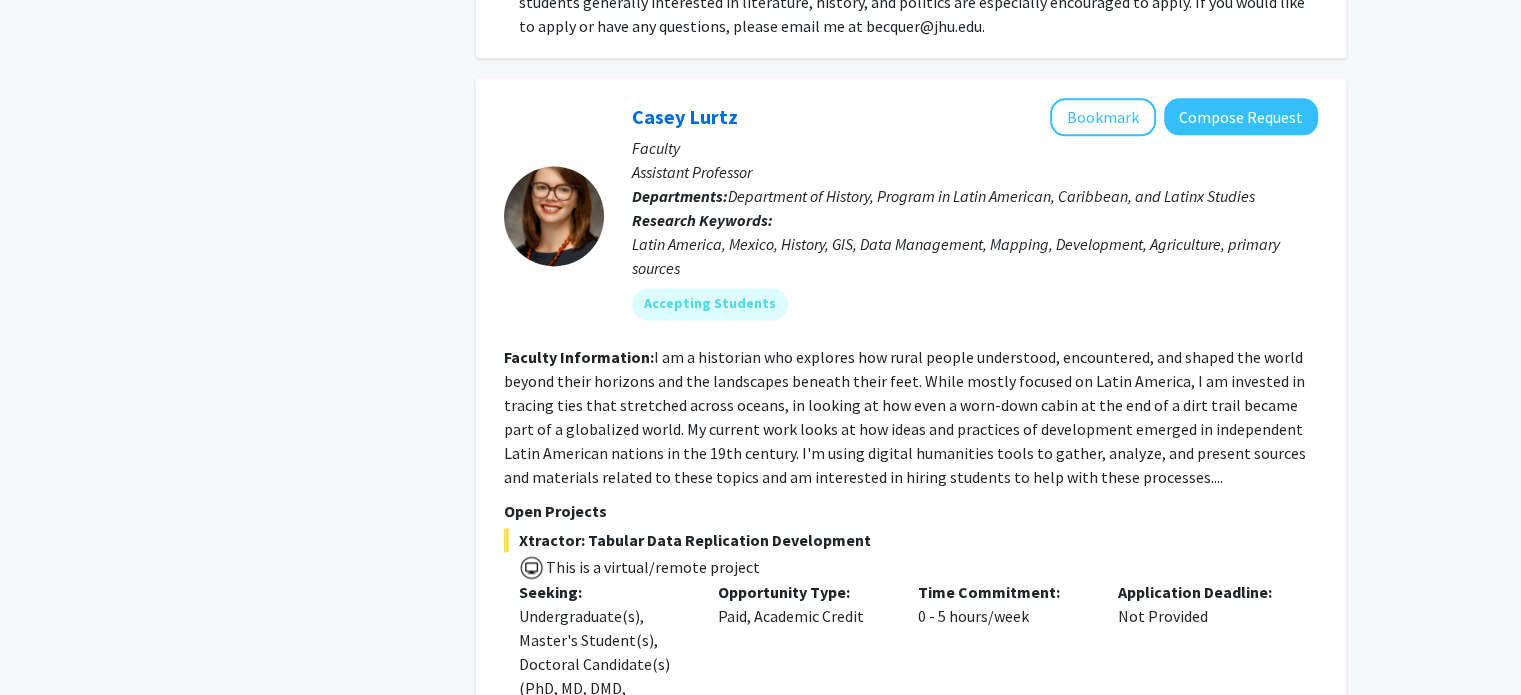 scroll, scrollTop: 2708, scrollLeft: 0, axis: vertical 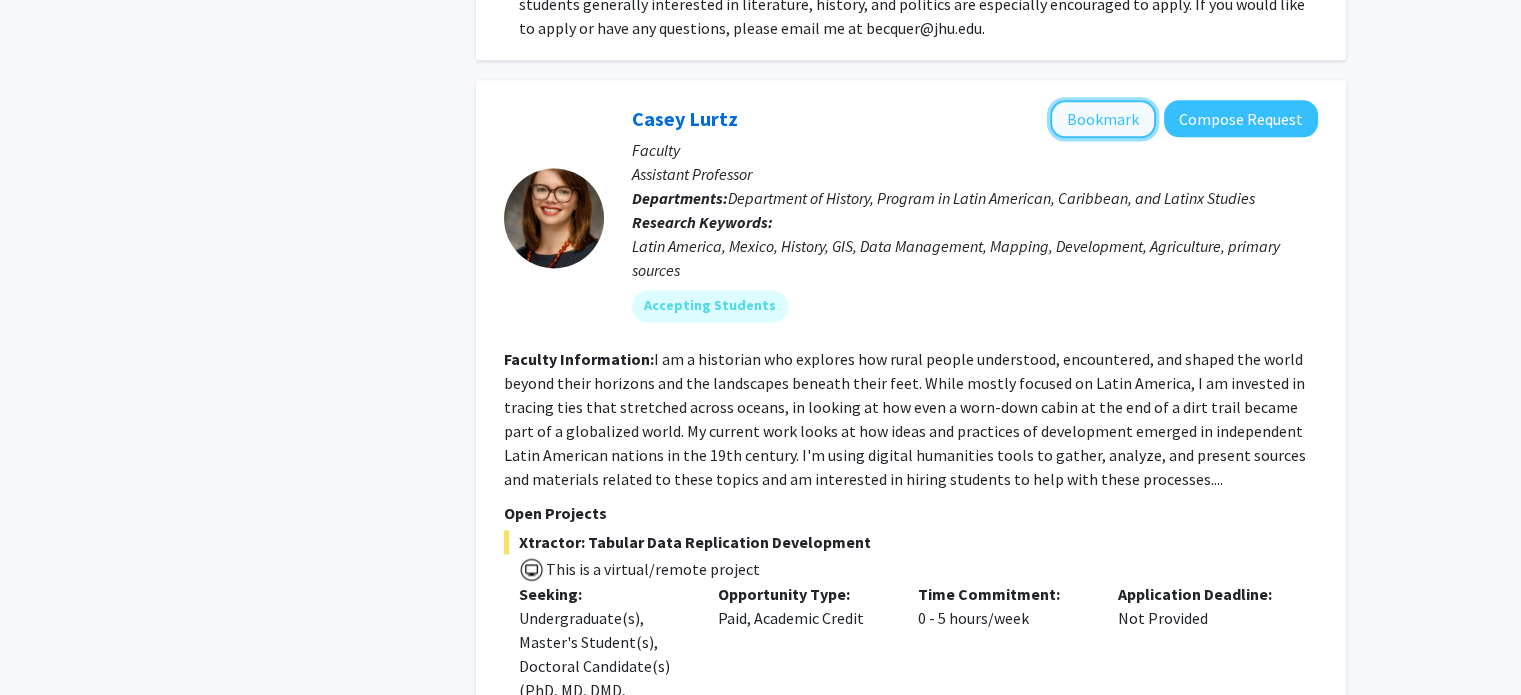 click on "Bookmark" 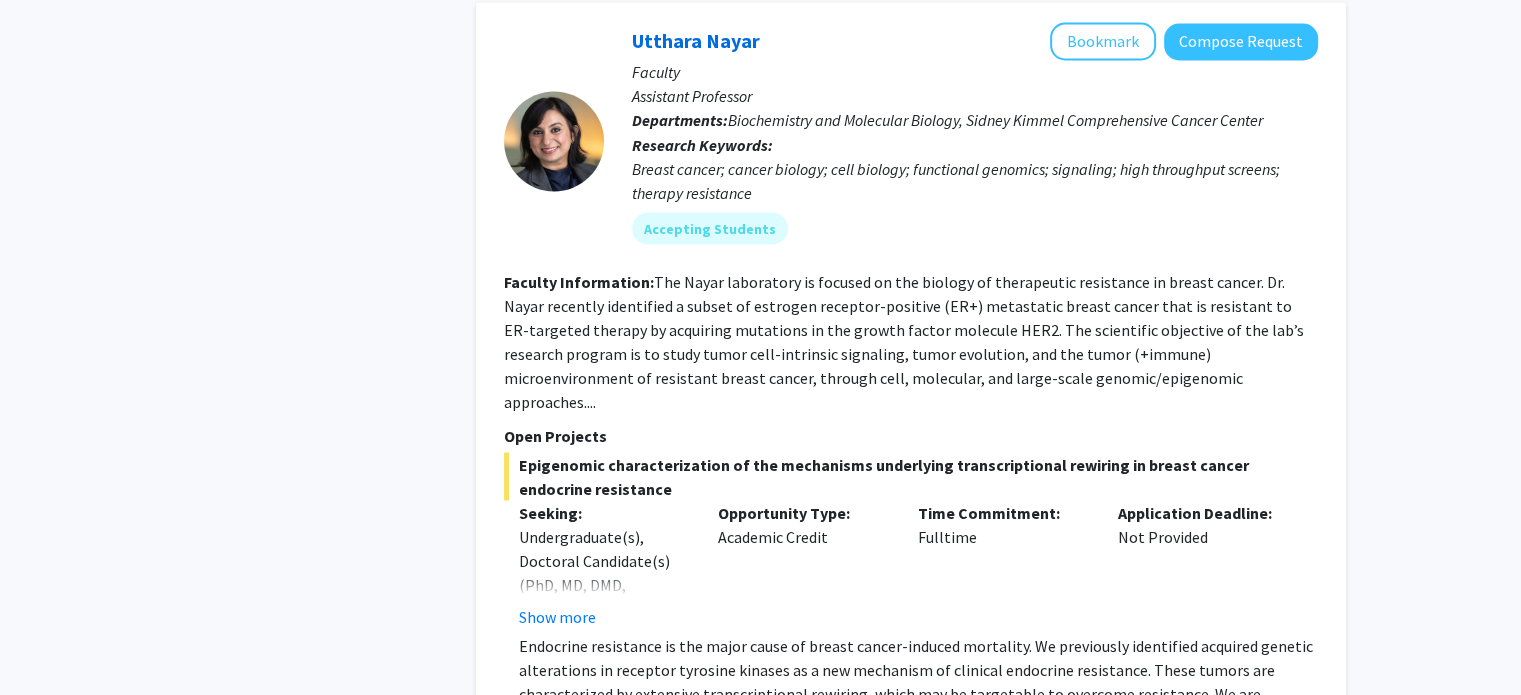 scroll, scrollTop: 3908, scrollLeft: 0, axis: vertical 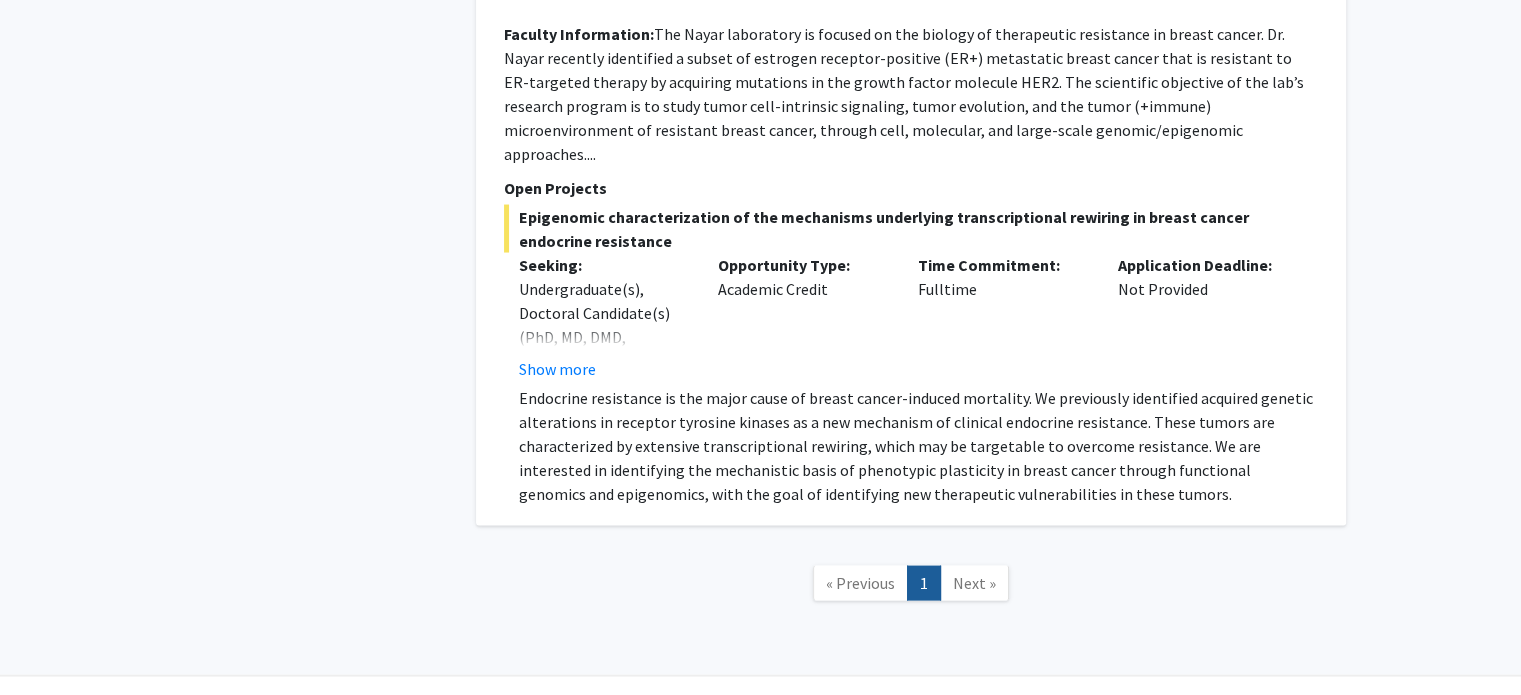 click on "Next »" 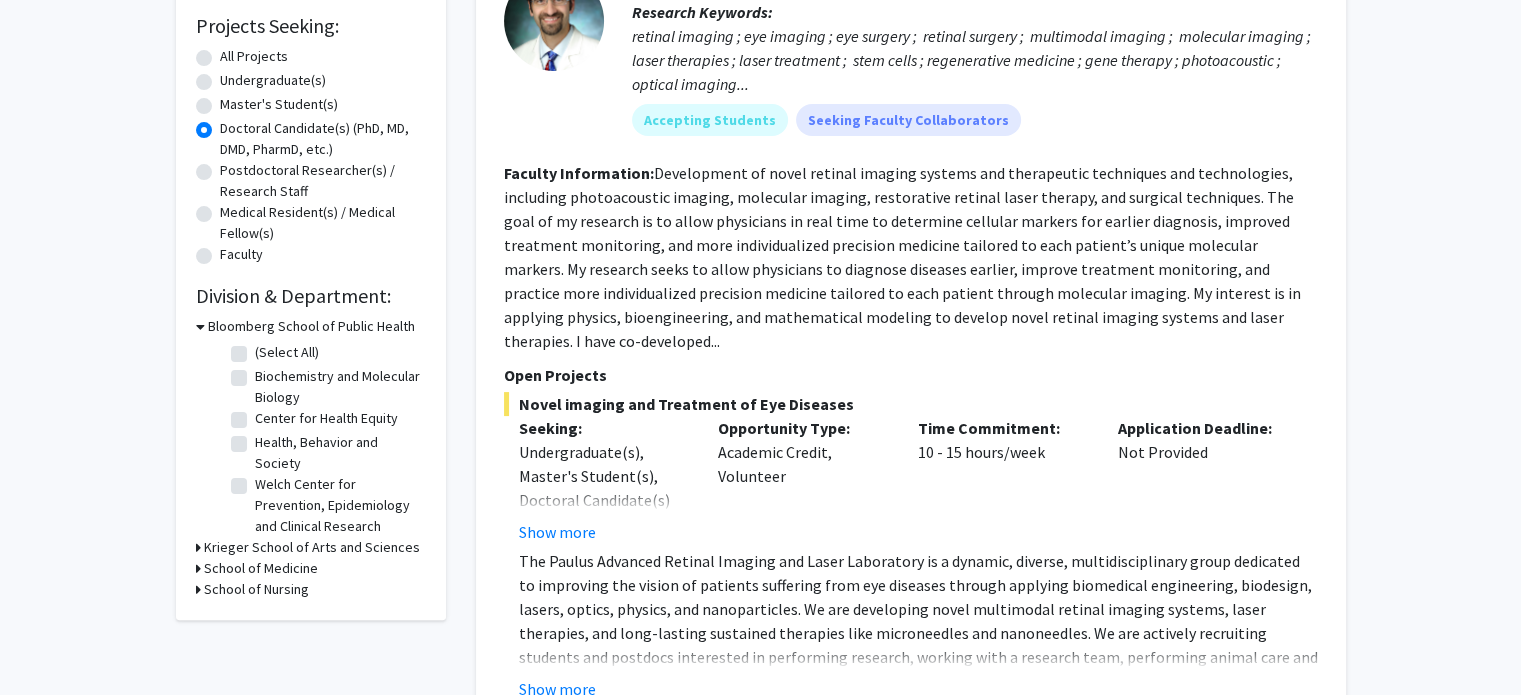 scroll, scrollTop: 0, scrollLeft: 0, axis: both 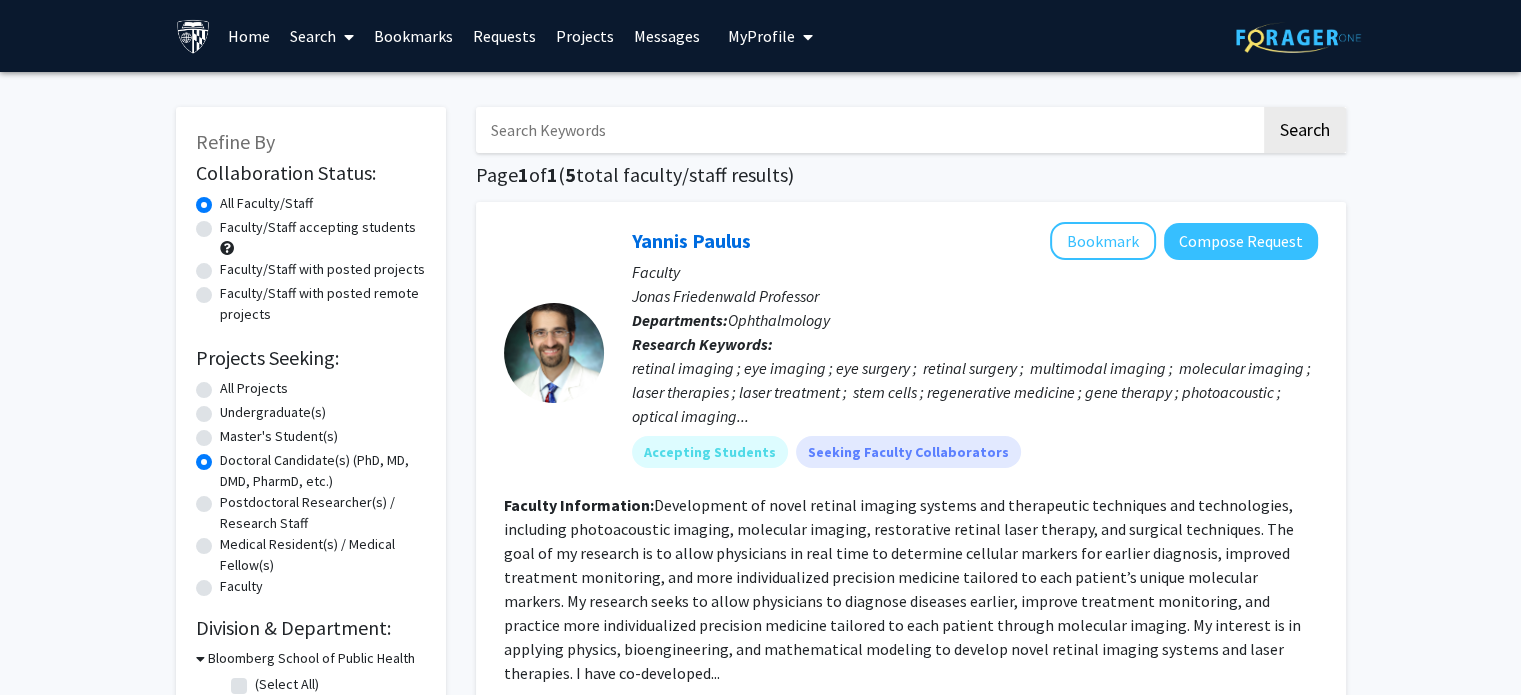 click on "Master's Student(s)" 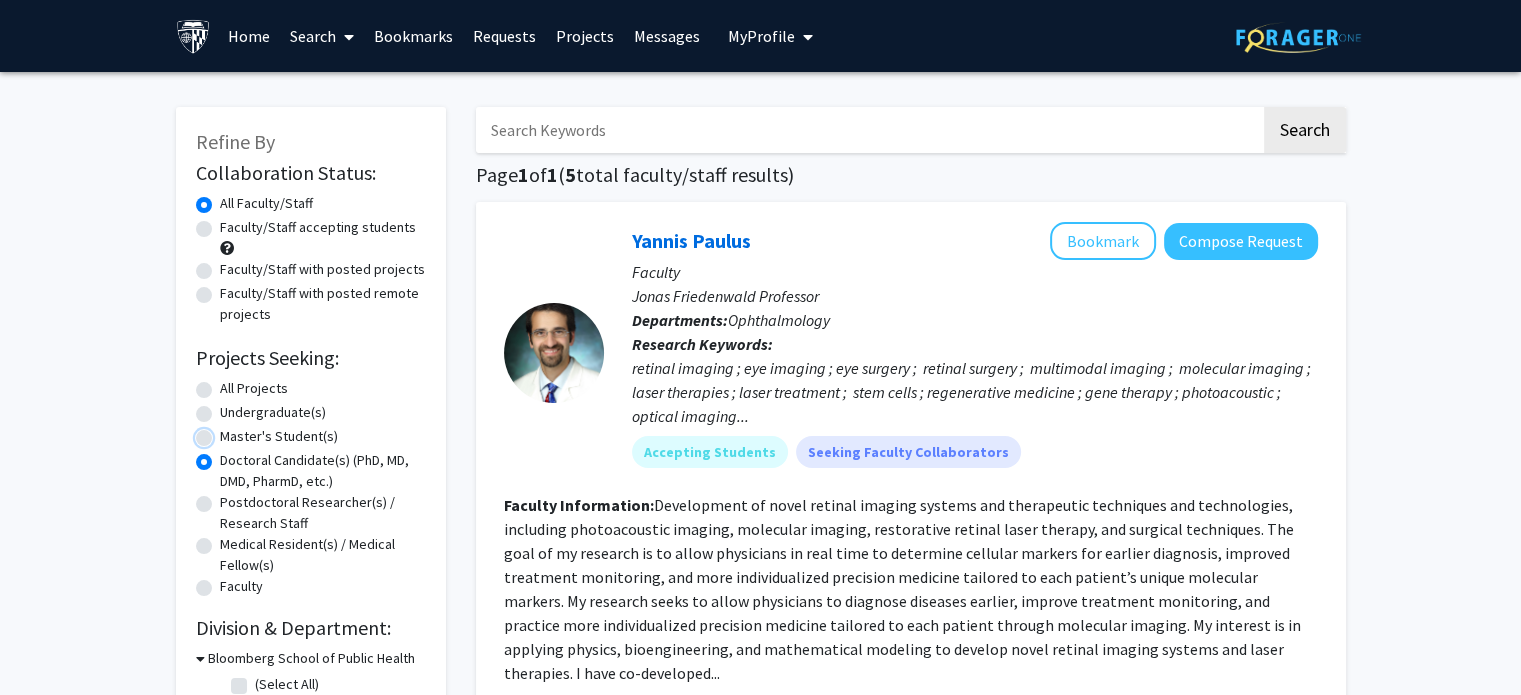 click on "Master's Student(s)" at bounding box center (226, 432) 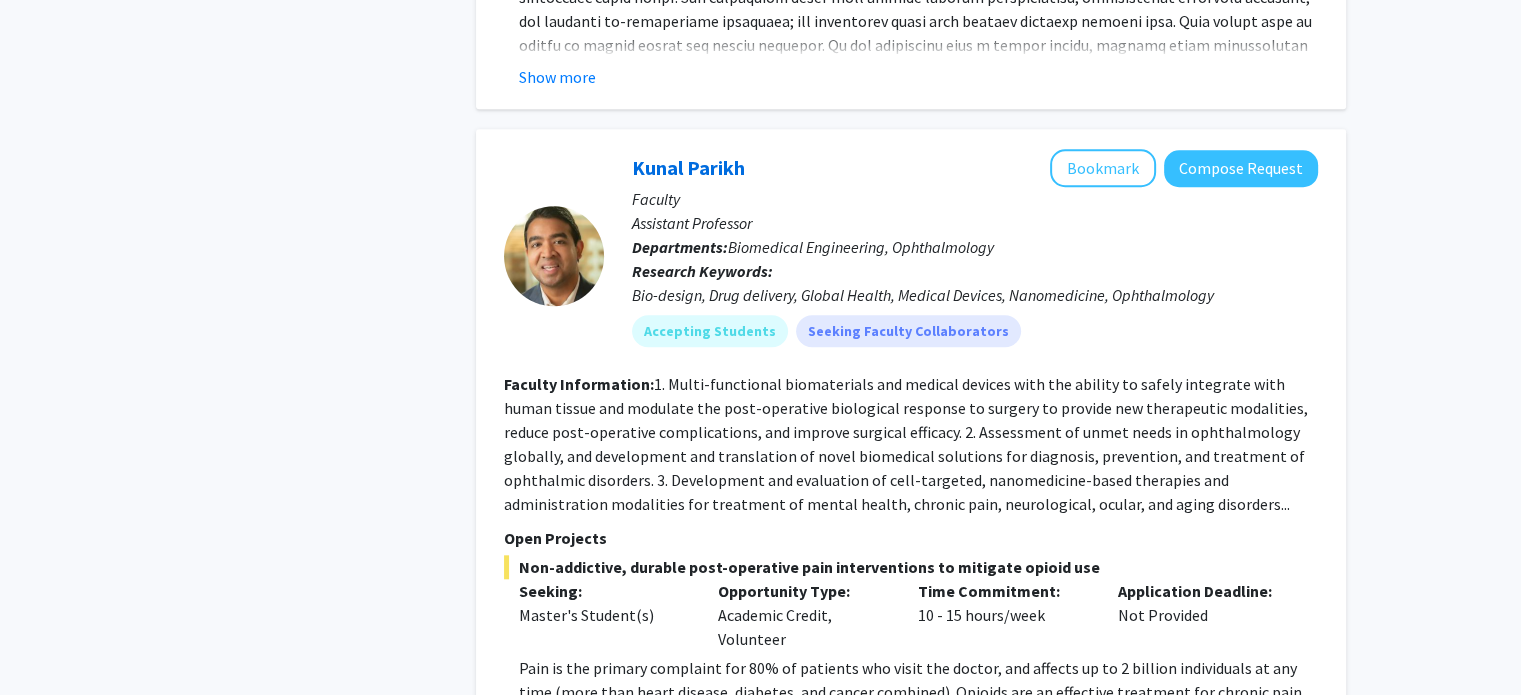 scroll, scrollTop: 1847, scrollLeft: 0, axis: vertical 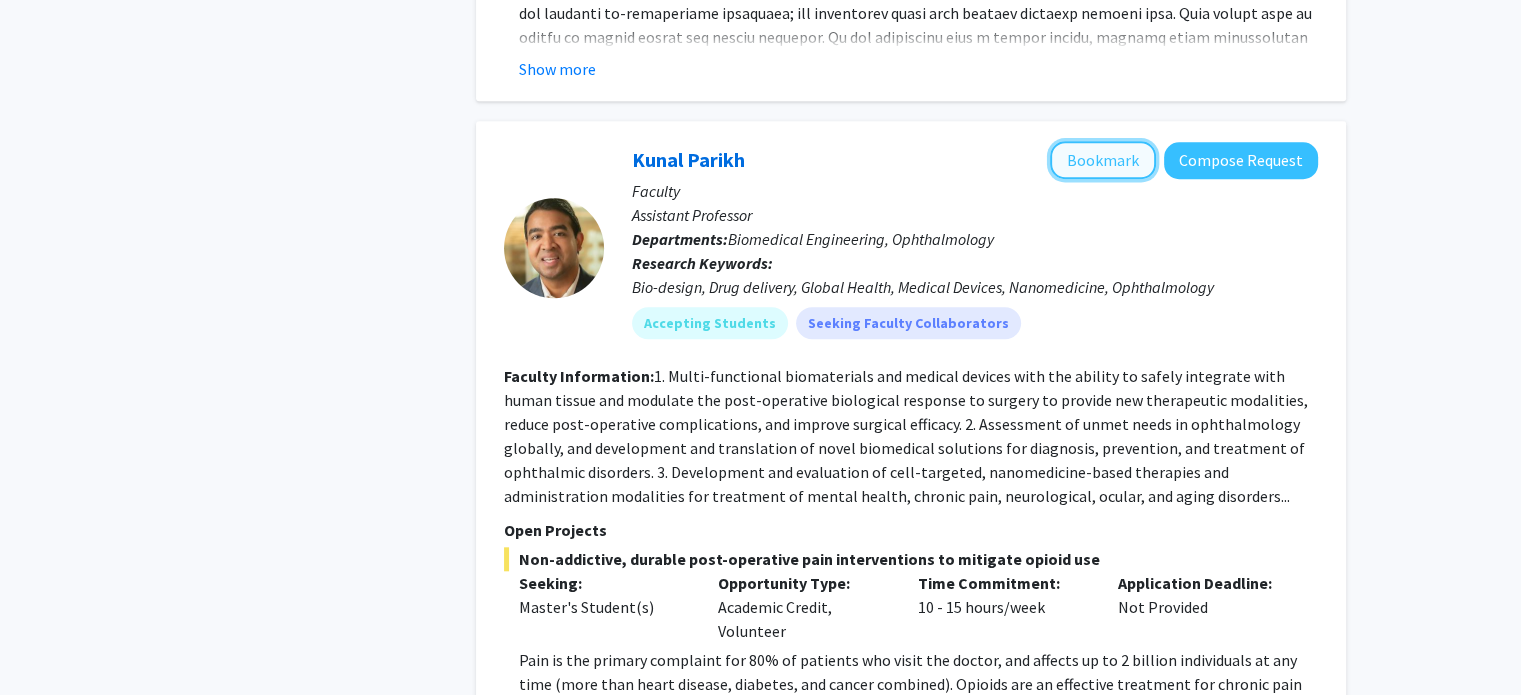 click on "Bookmark" 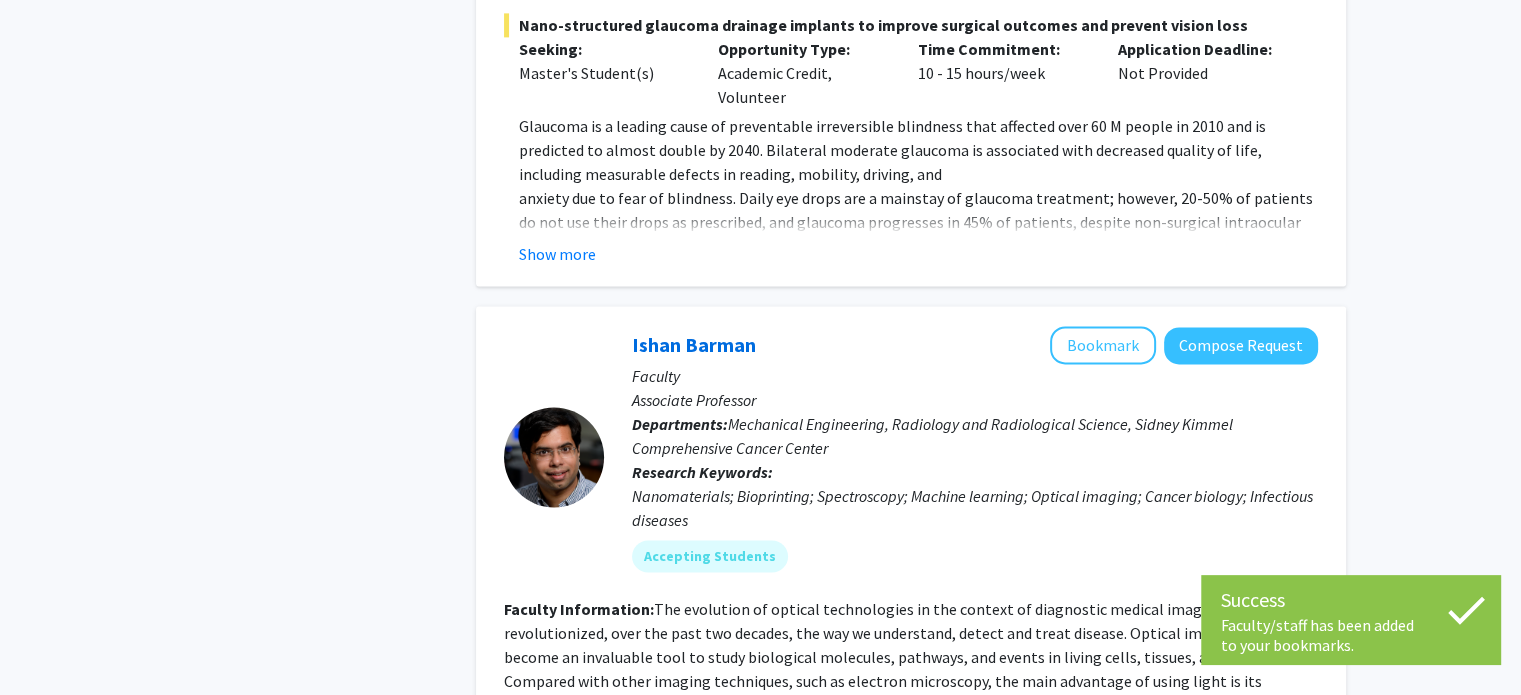 scroll, scrollTop: 2928, scrollLeft: 0, axis: vertical 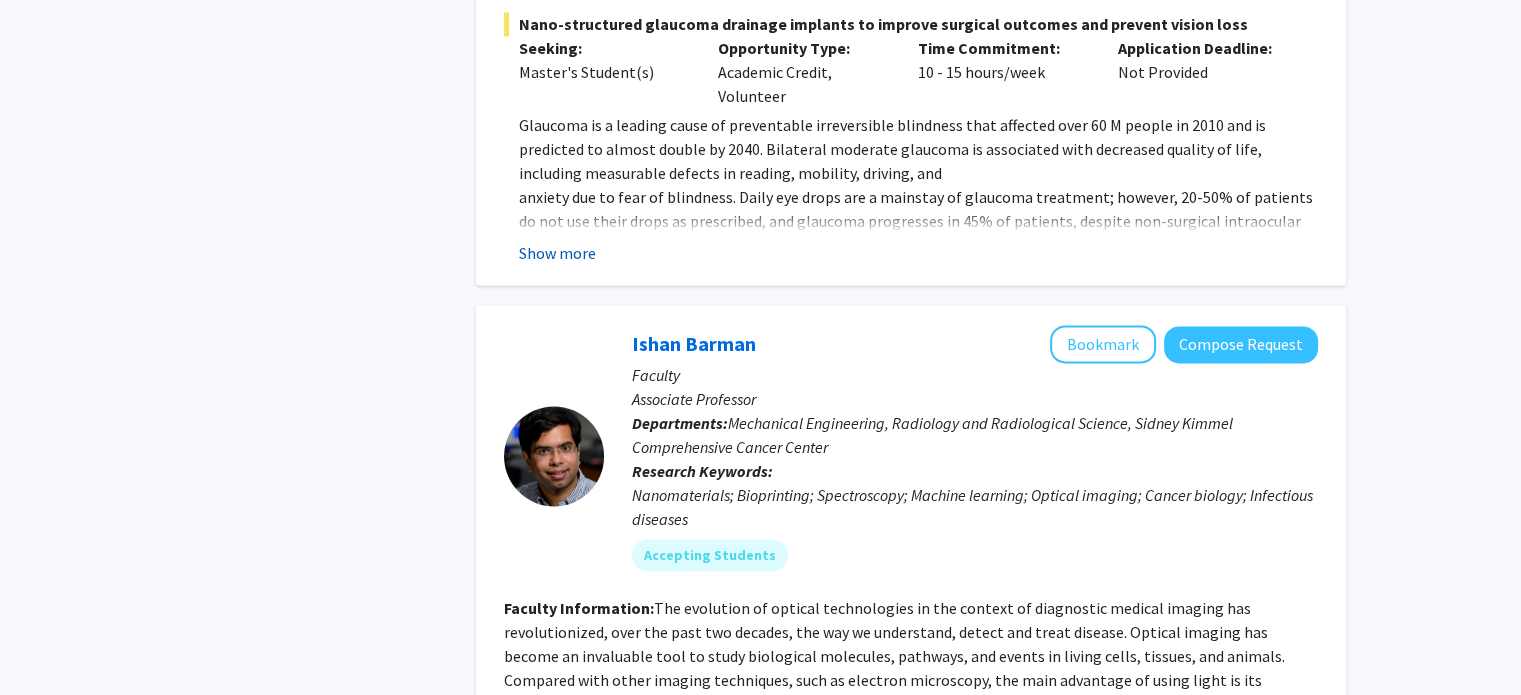 click on "Show more" 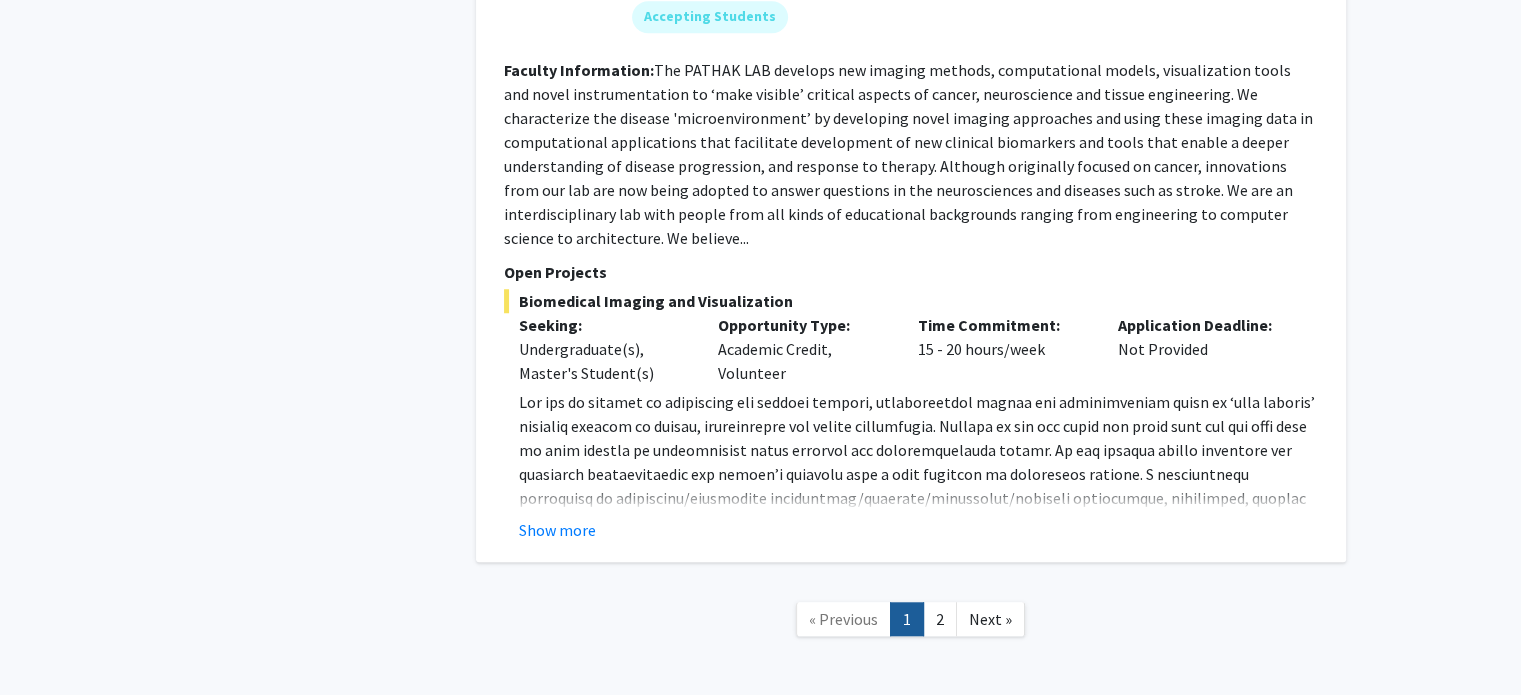 scroll, scrollTop: 9196, scrollLeft: 0, axis: vertical 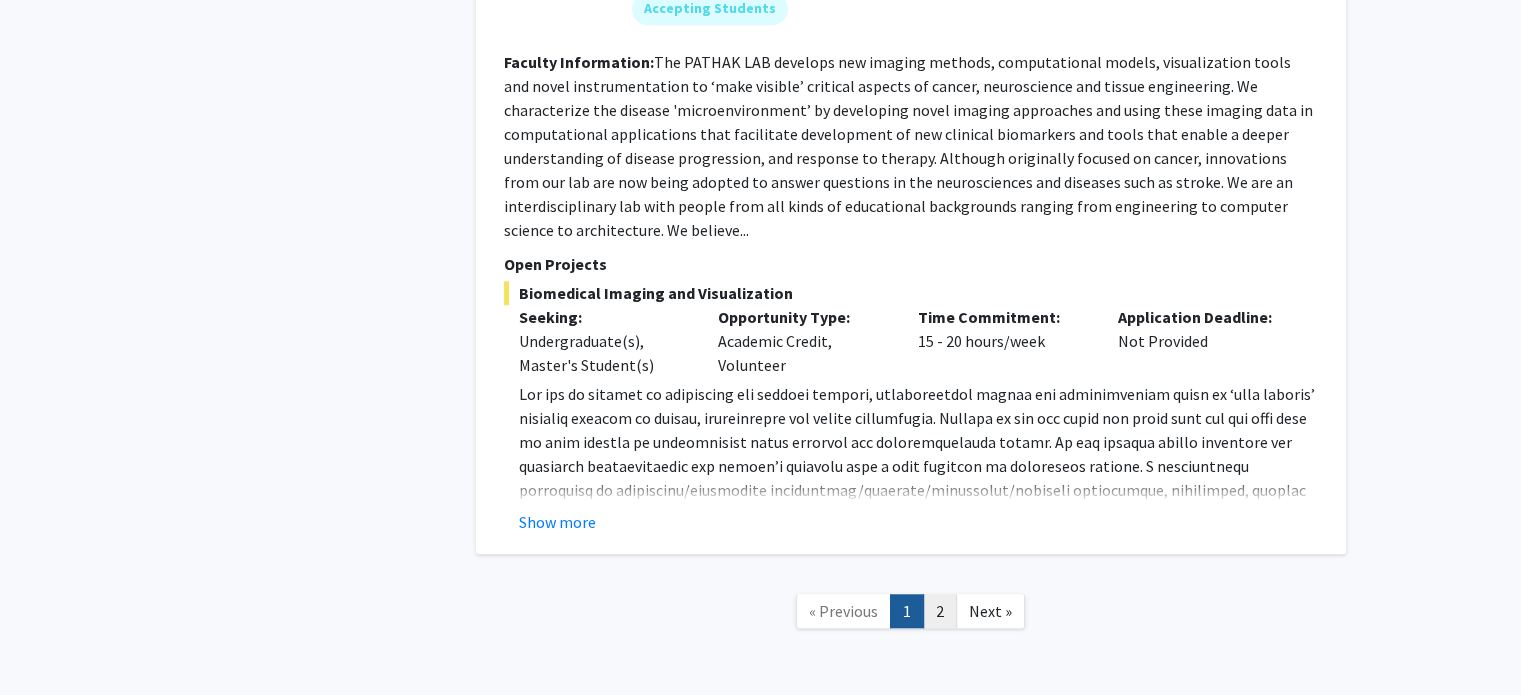 click on "2" 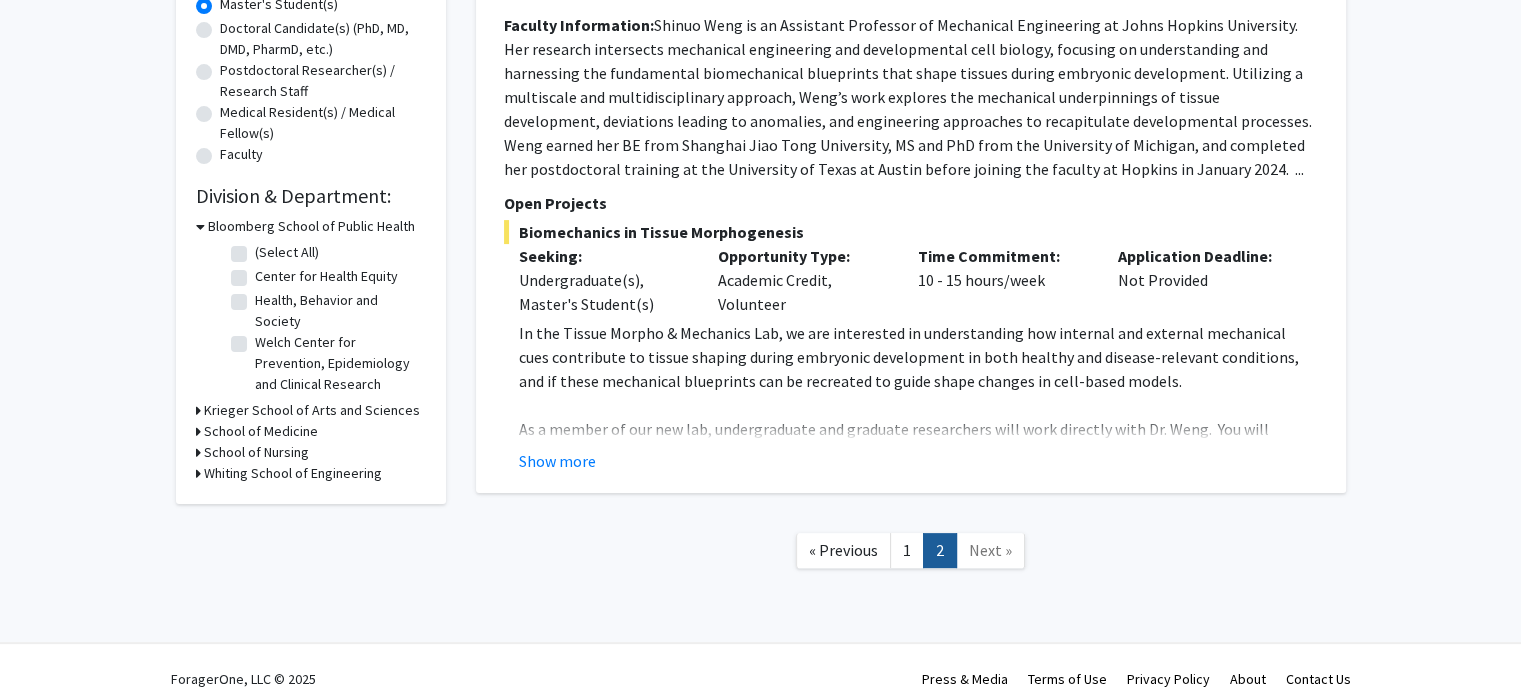 scroll, scrollTop: 411, scrollLeft: 0, axis: vertical 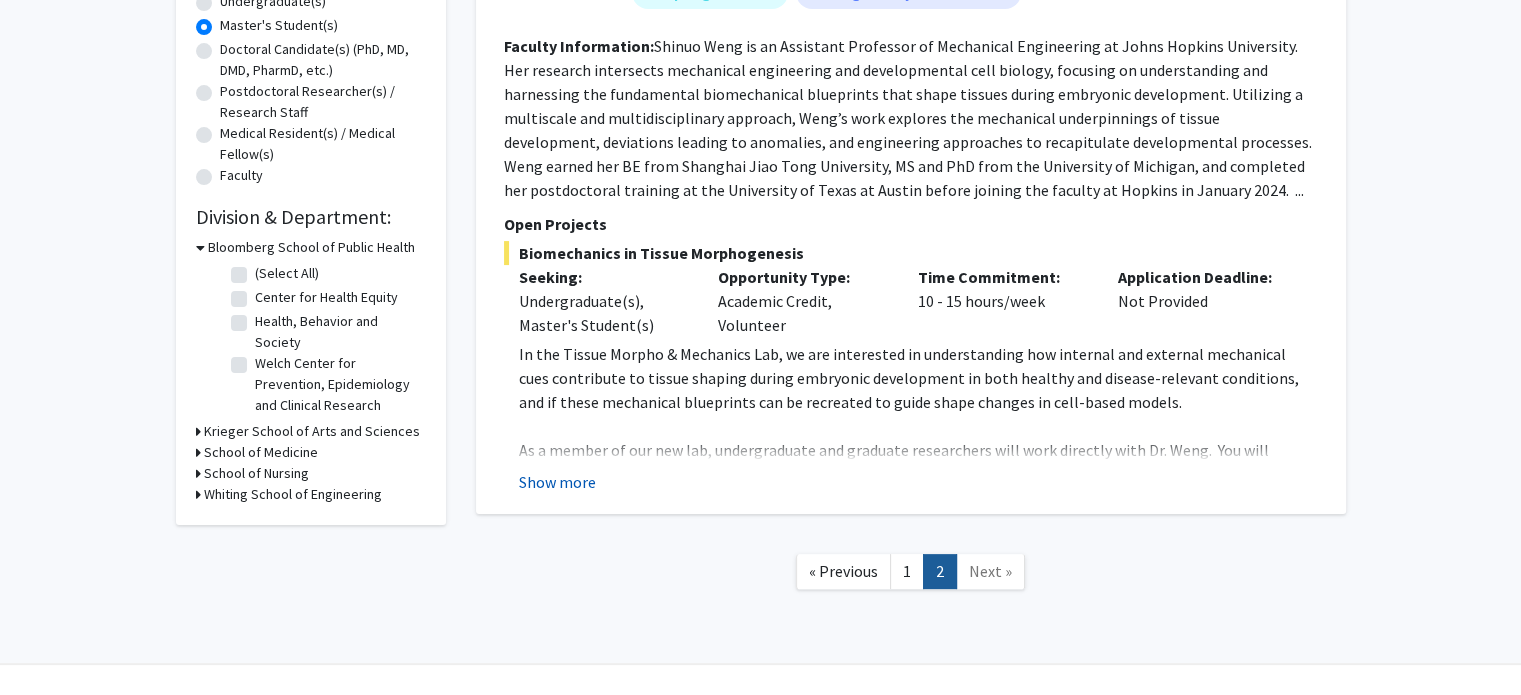 click on "Show more" 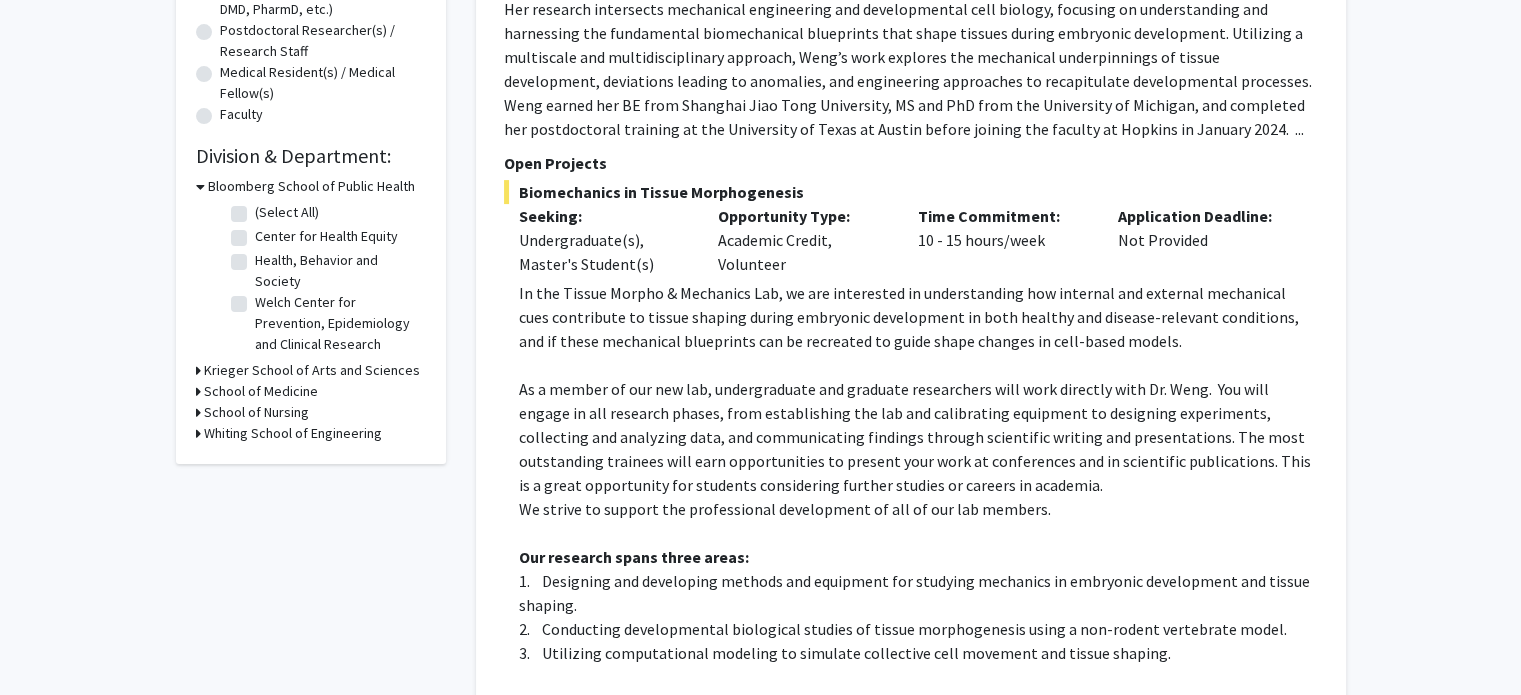 scroll, scrollTop: 476, scrollLeft: 0, axis: vertical 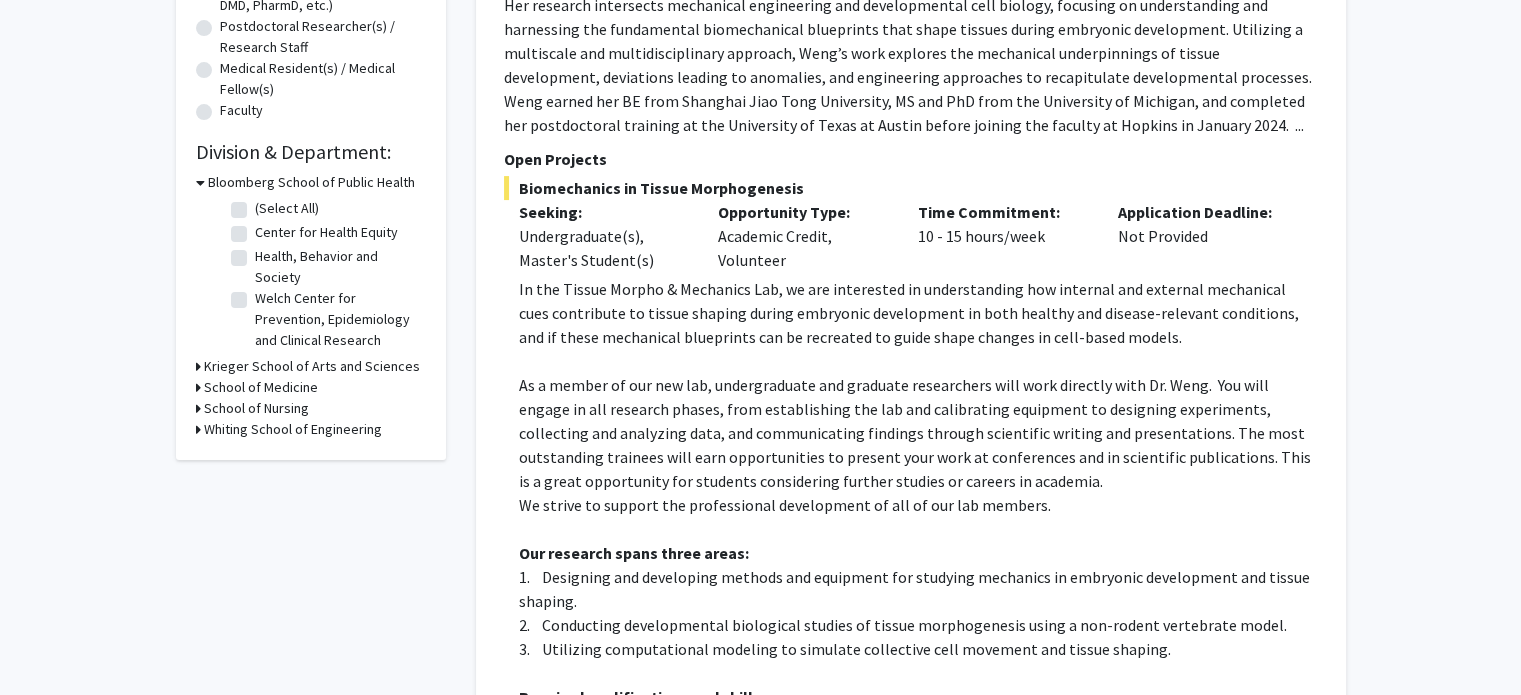 click on "Whiting School of Engineering" at bounding box center (293, 429) 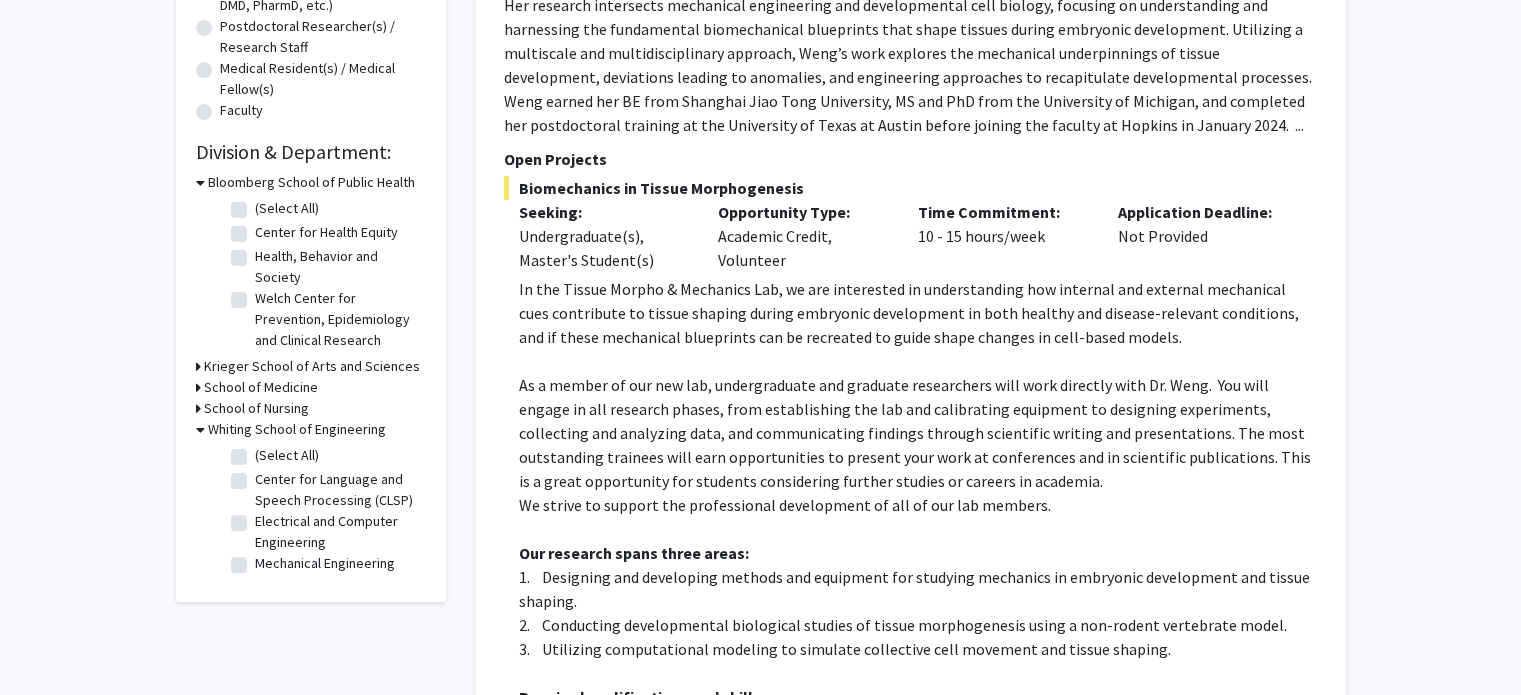 scroll, scrollTop: 440, scrollLeft: 0, axis: vertical 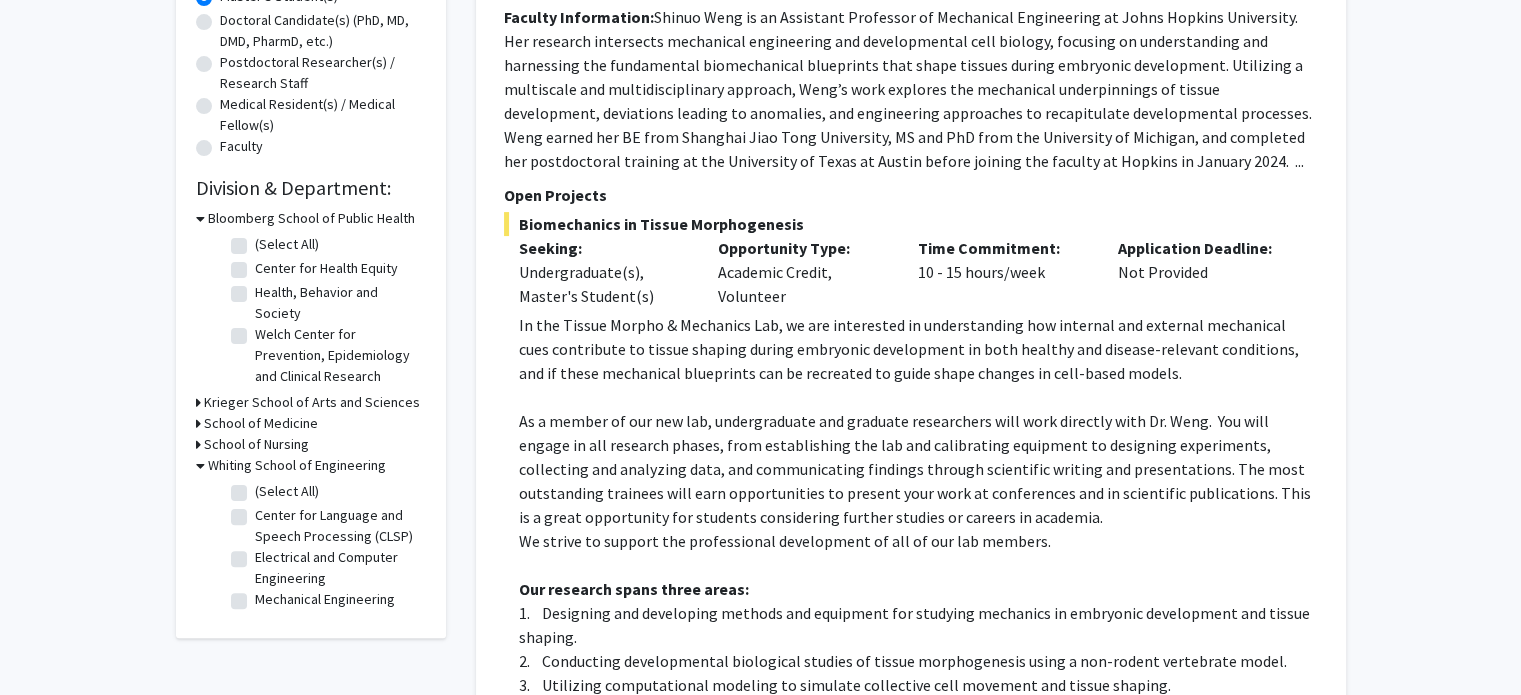 click on "School of Medicine" at bounding box center [261, 423] 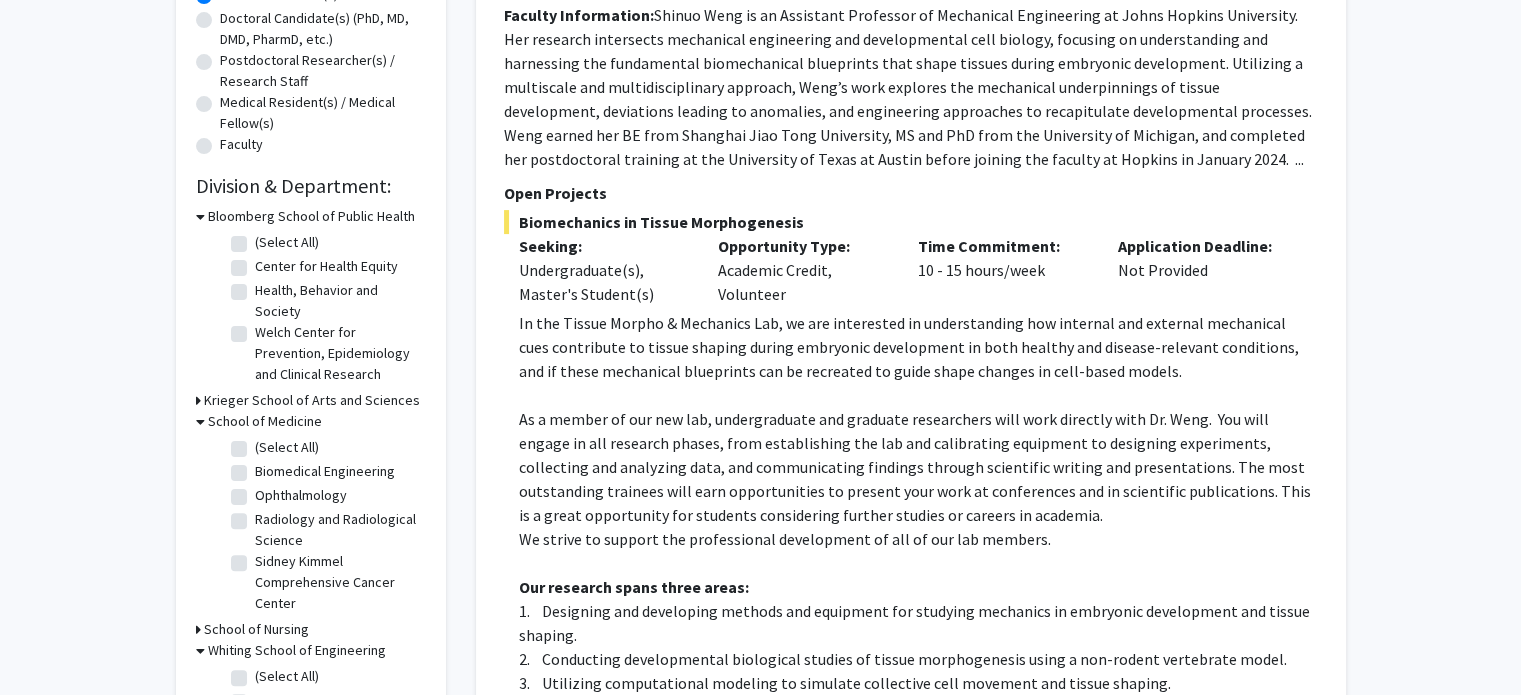 scroll, scrollTop: 440, scrollLeft: 0, axis: vertical 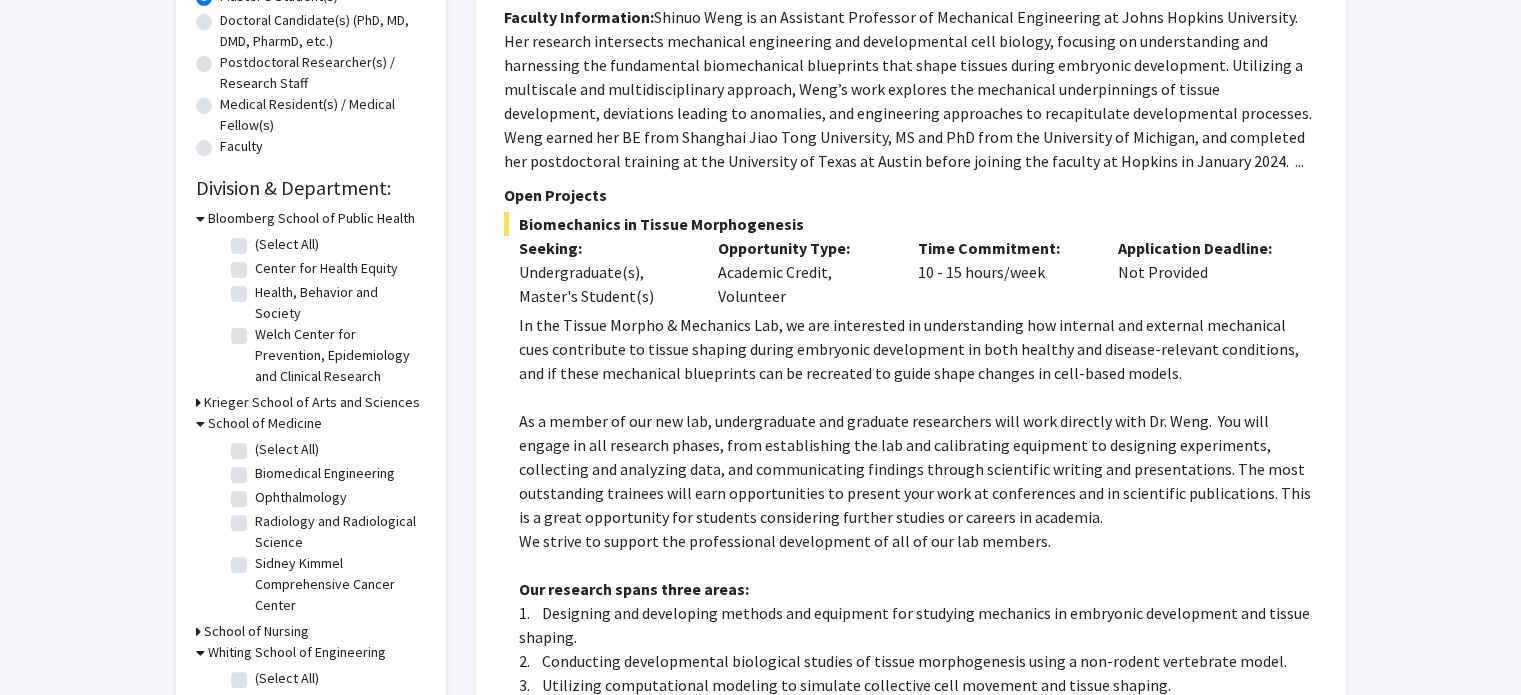 click on "Krieger School of Arts and Sciences" at bounding box center [312, 402] 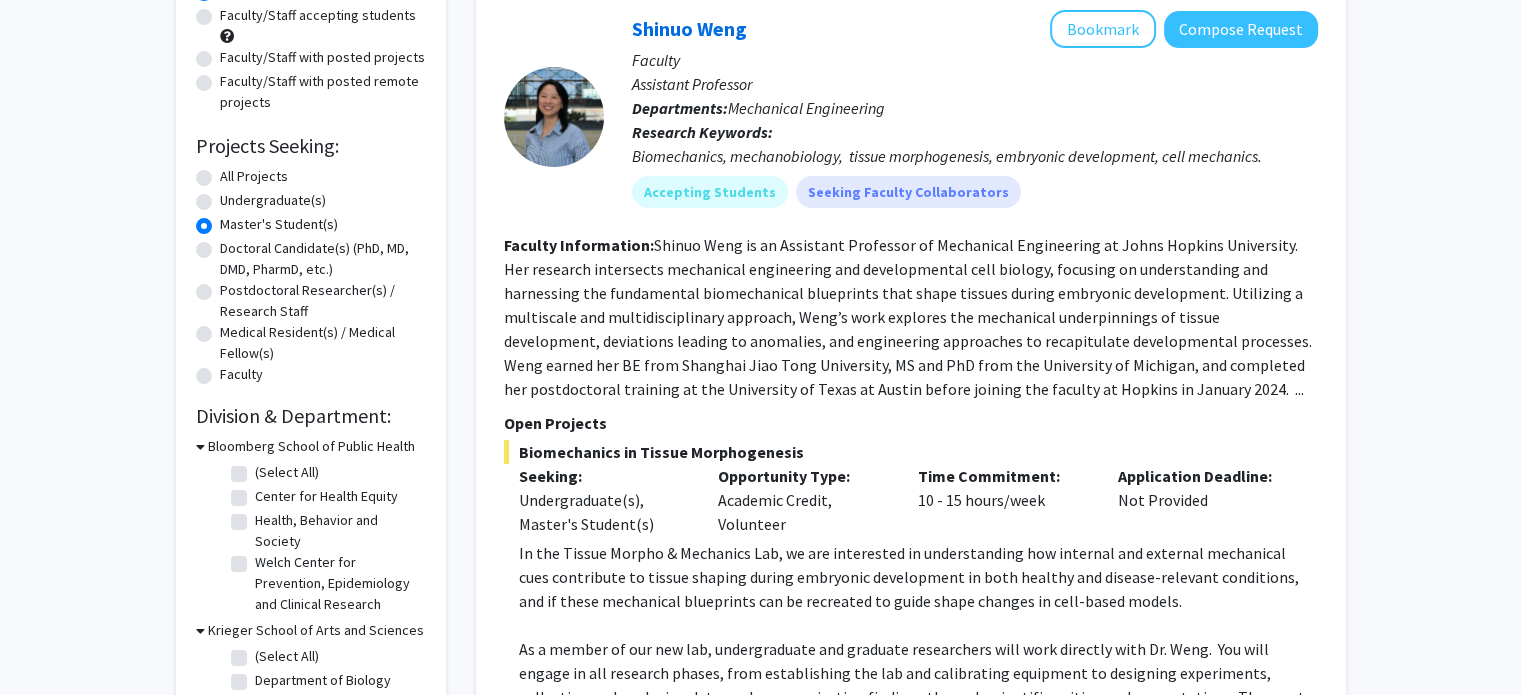 scroll, scrollTop: 0, scrollLeft: 0, axis: both 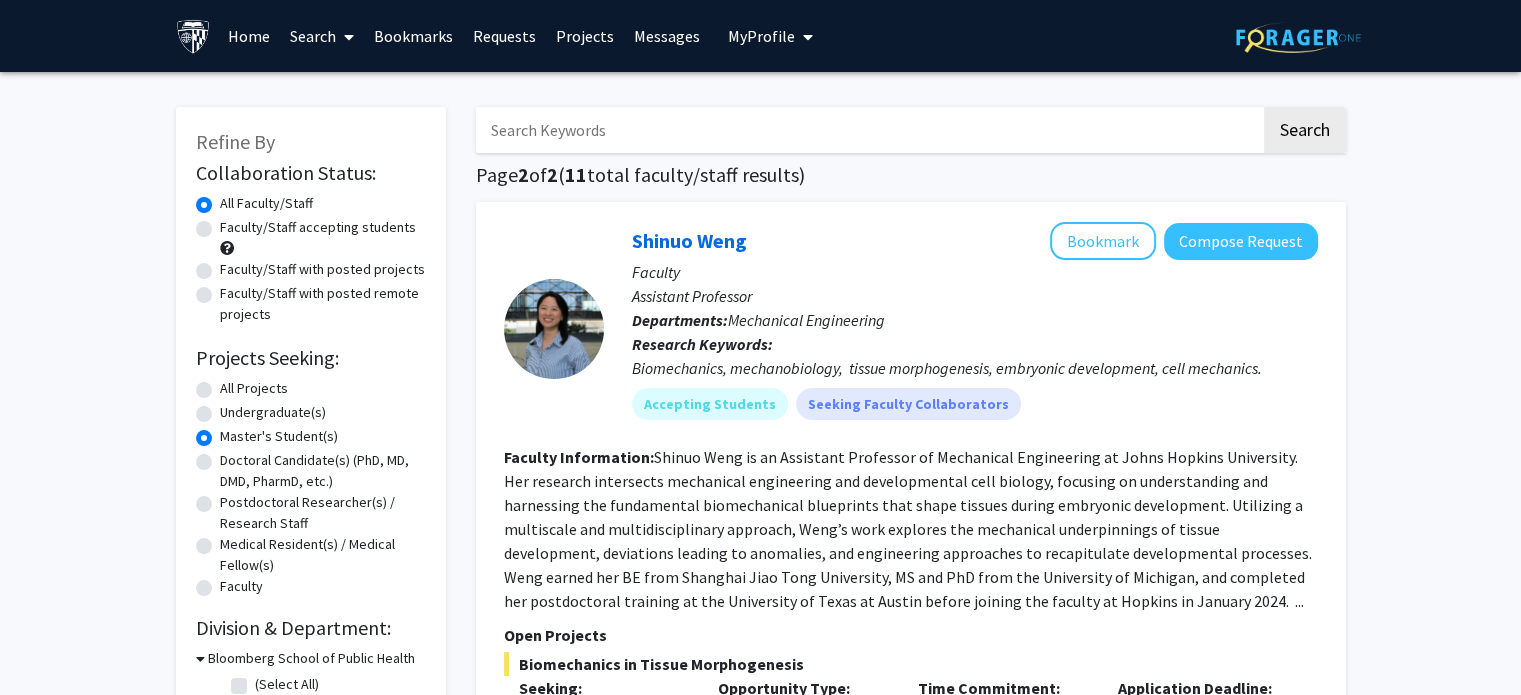 click on "My   Profile" at bounding box center (761, 36) 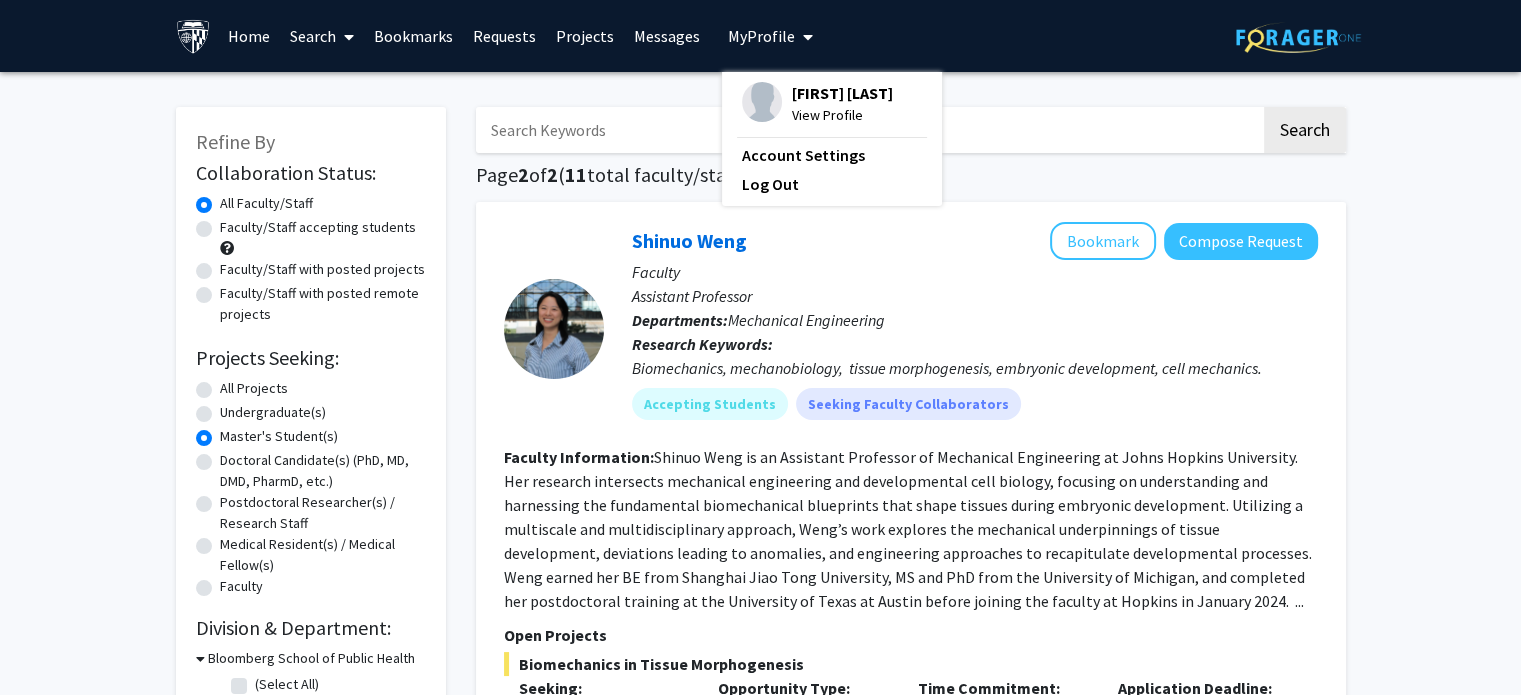 click at bounding box center [762, 102] 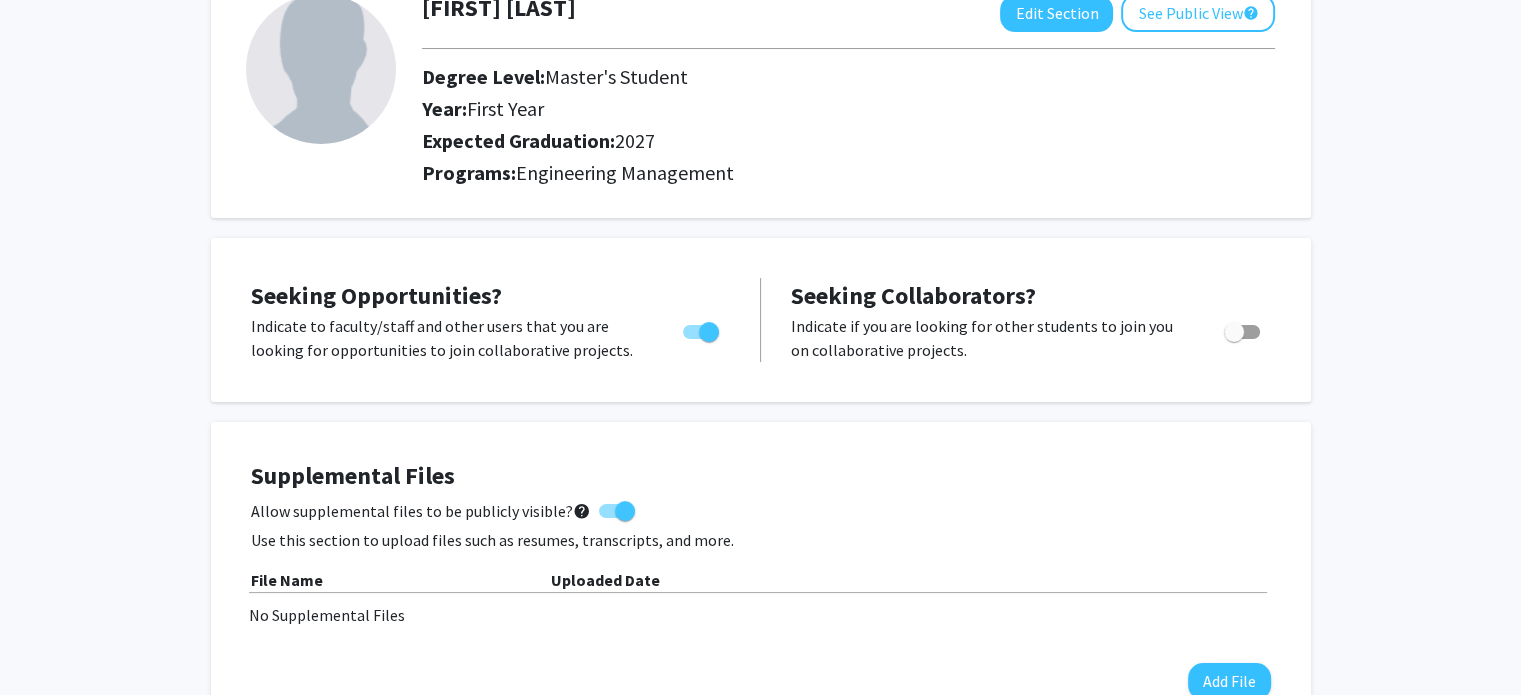 scroll, scrollTop: 0, scrollLeft: 0, axis: both 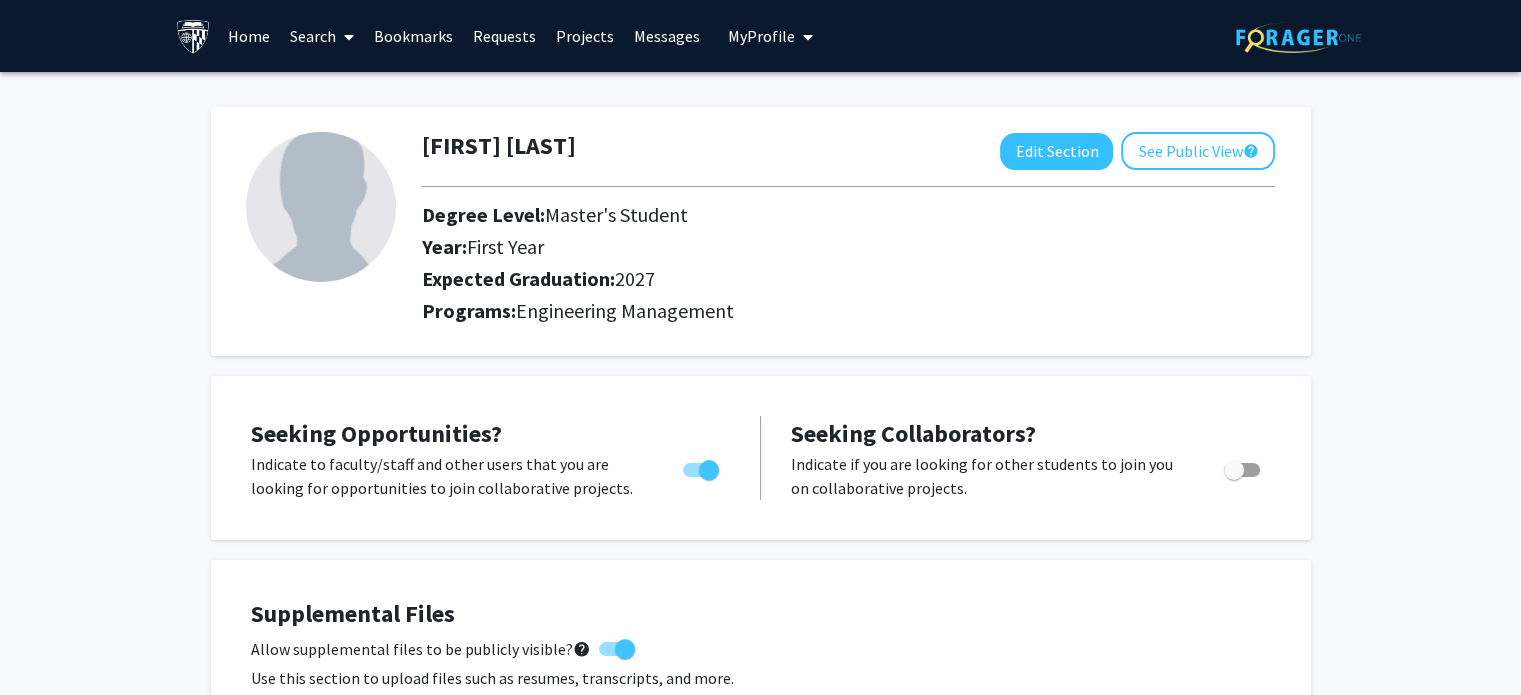 click on "My   Profile" at bounding box center (761, 36) 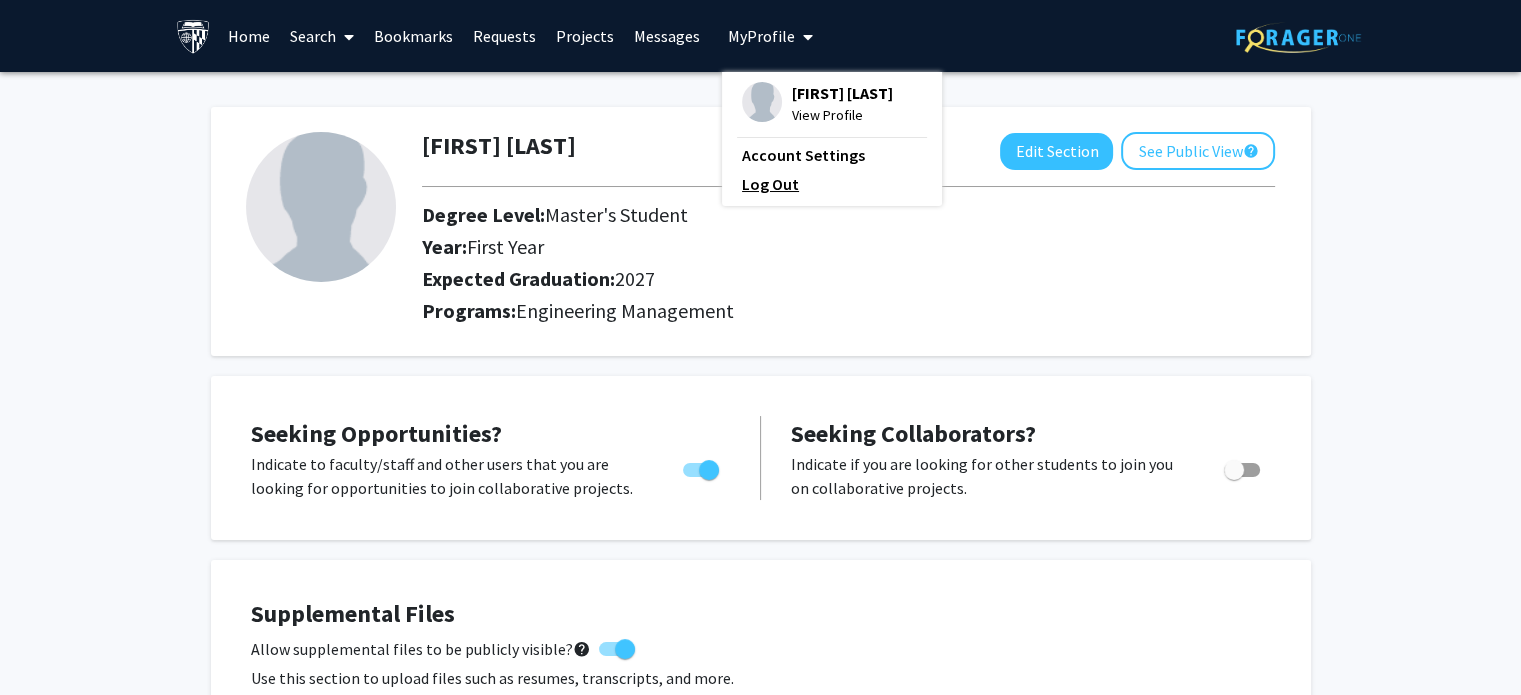 click on "Log Out" at bounding box center (832, 184) 